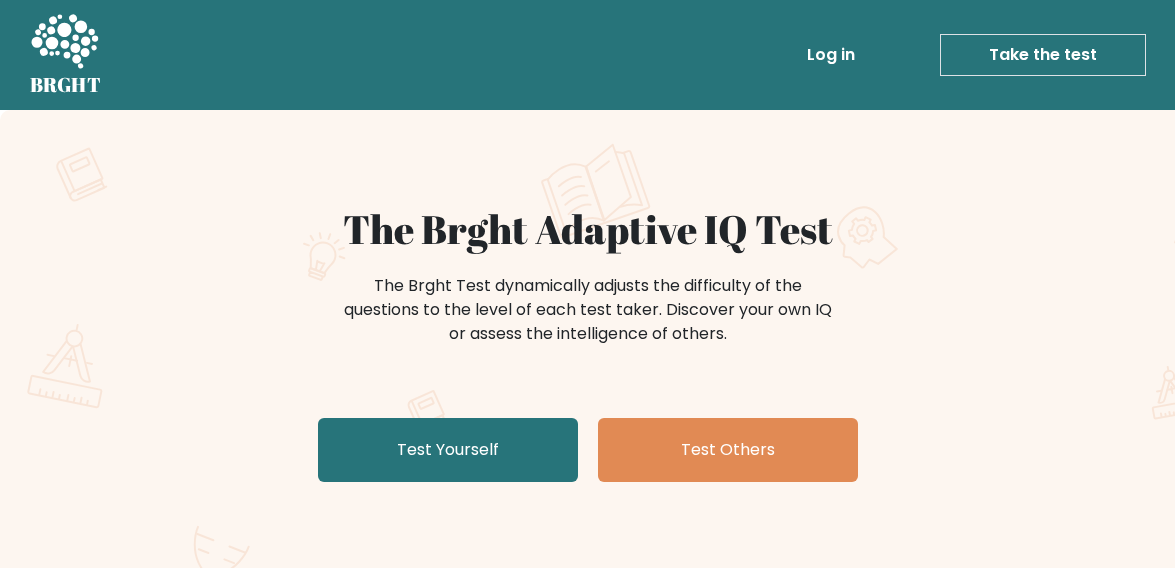 scroll, scrollTop: 0, scrollLeft: 0, axis: both 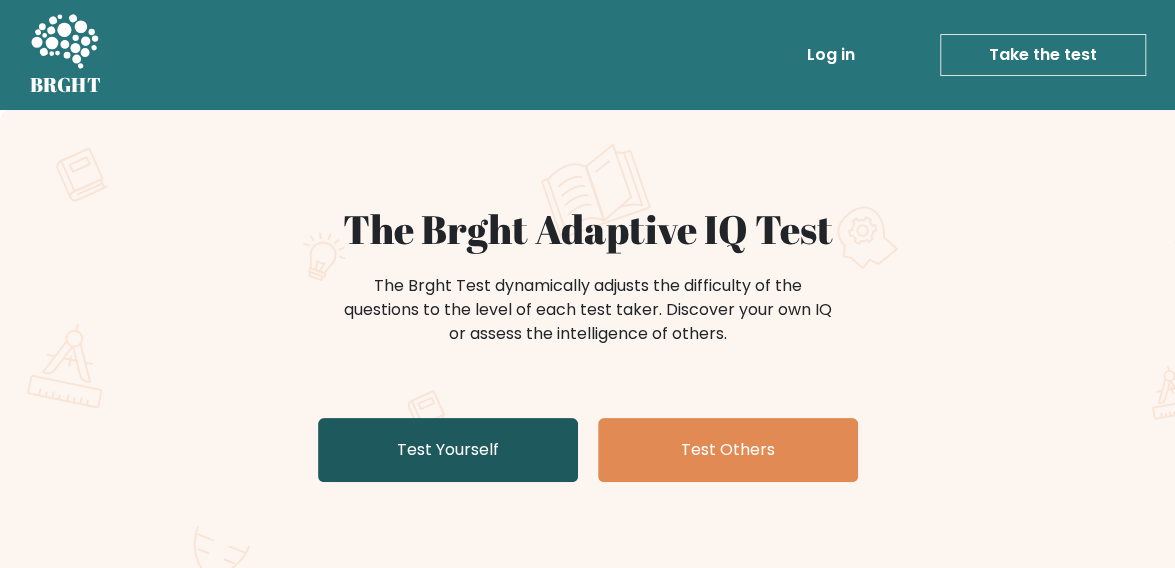 click on "Test Yourself" at bounding box center [448, 450] 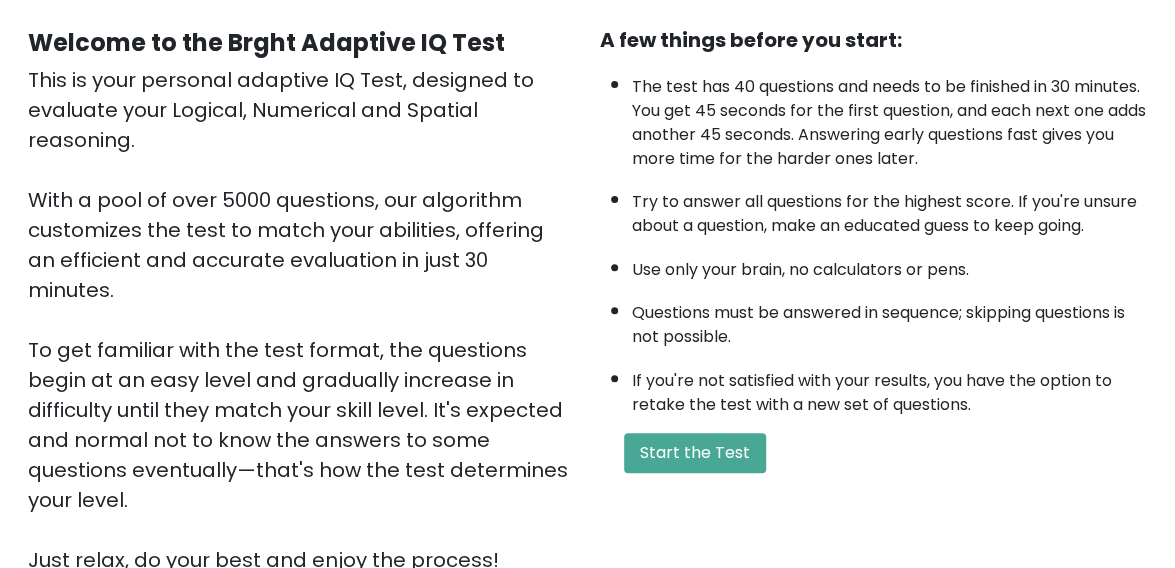 scroll, scrollTop: 174, scrollLeft: 0, axis: vertical 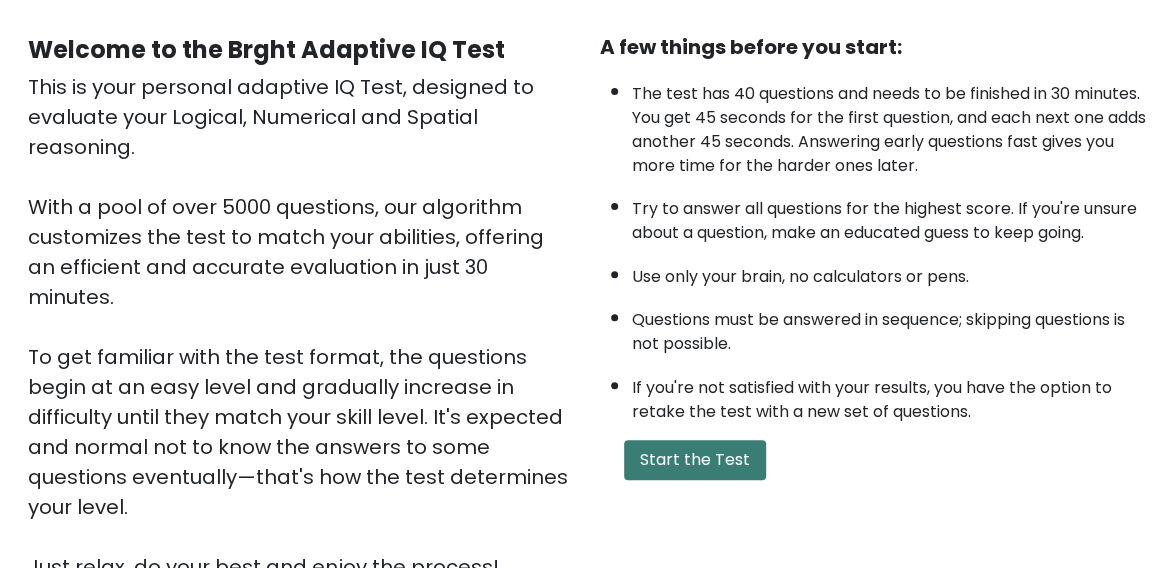 drag, startPoint x: 714, startPoint y: 455, endPoint x: 720, endPoint y: 464, distance: 10.816654 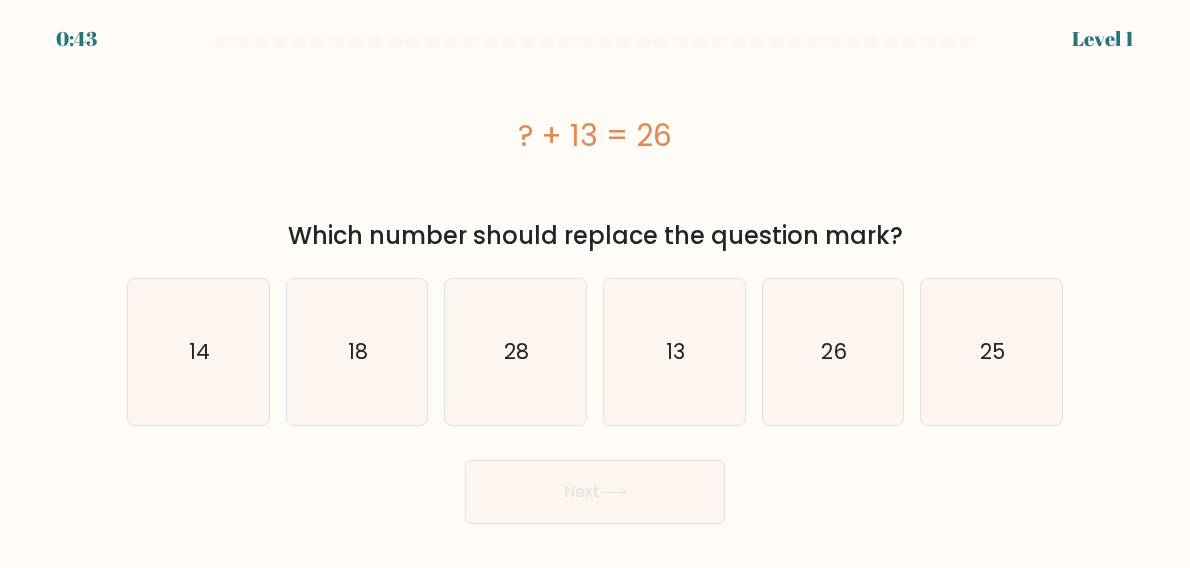 scroll, scrollTop: 0, scrollLeft: 0, axis: both 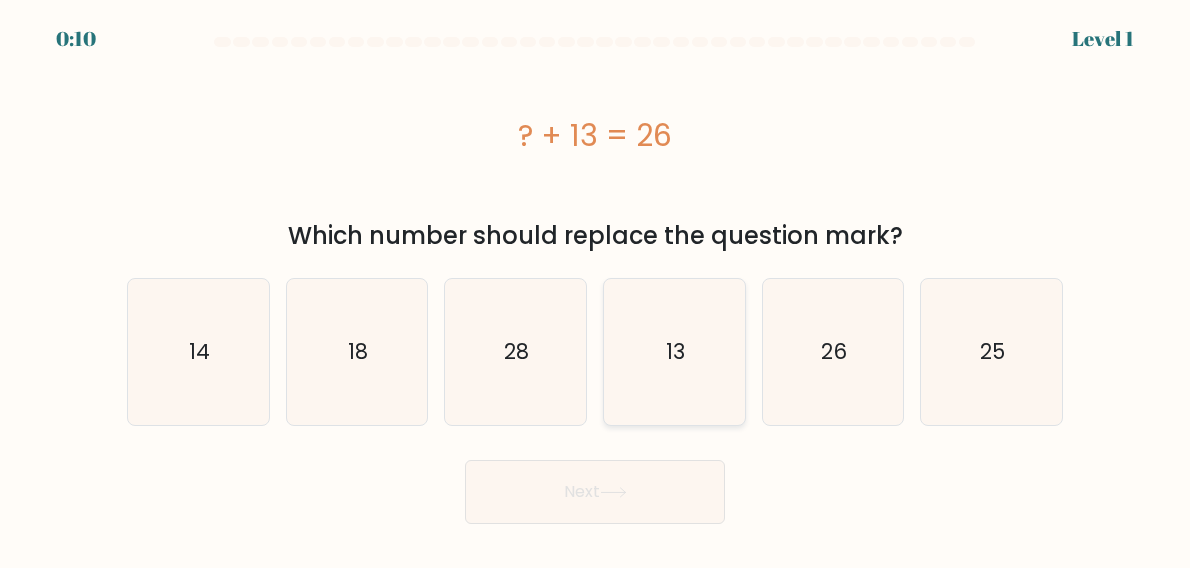 click on "13" 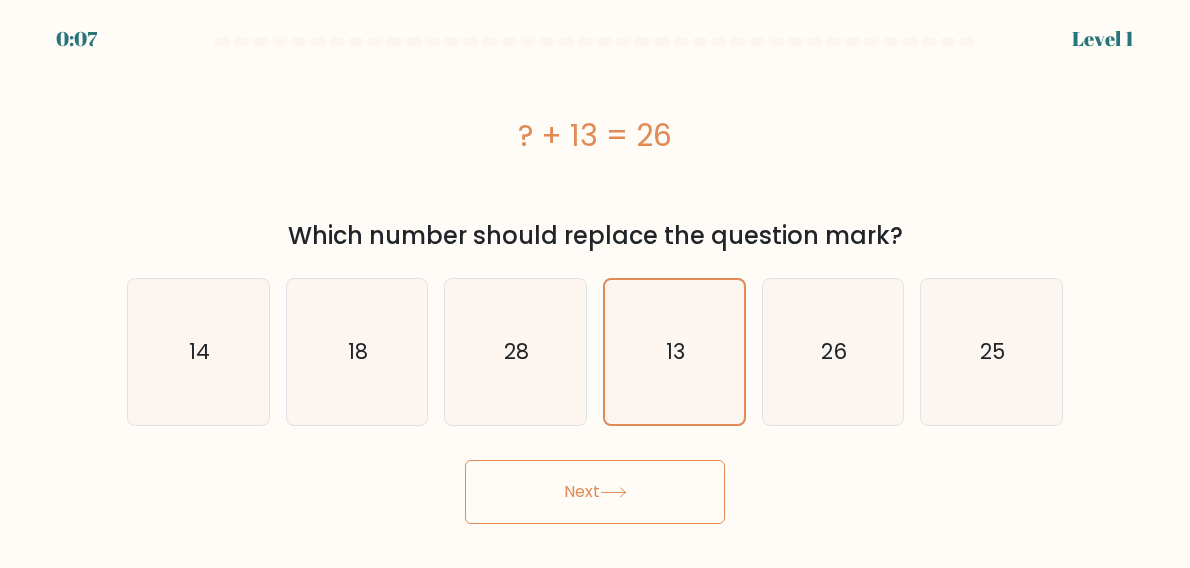 click on "Next" at bounding box center [595, 492] 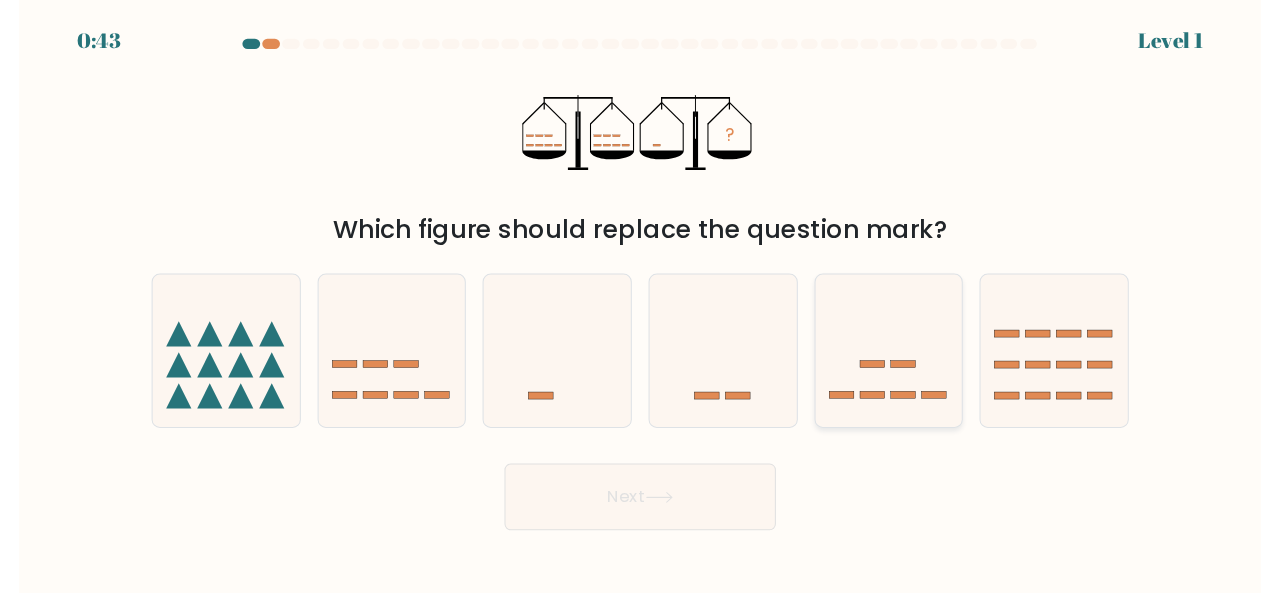 scroll, scrollTop: 0, scrollLeft: 0, axis: both 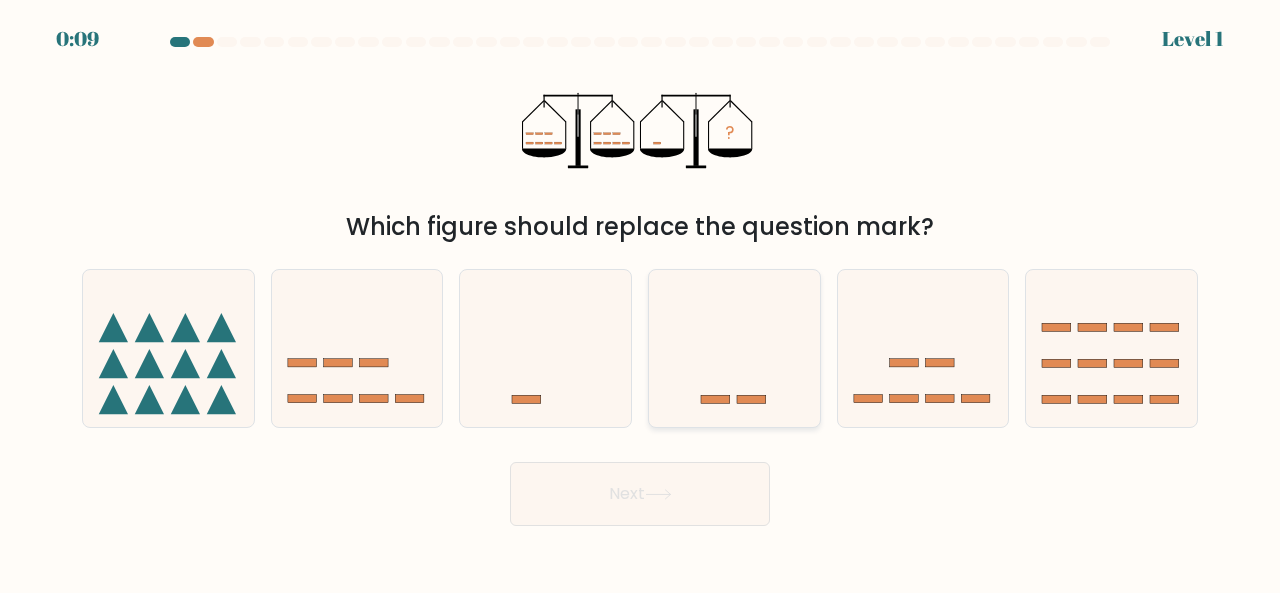 click 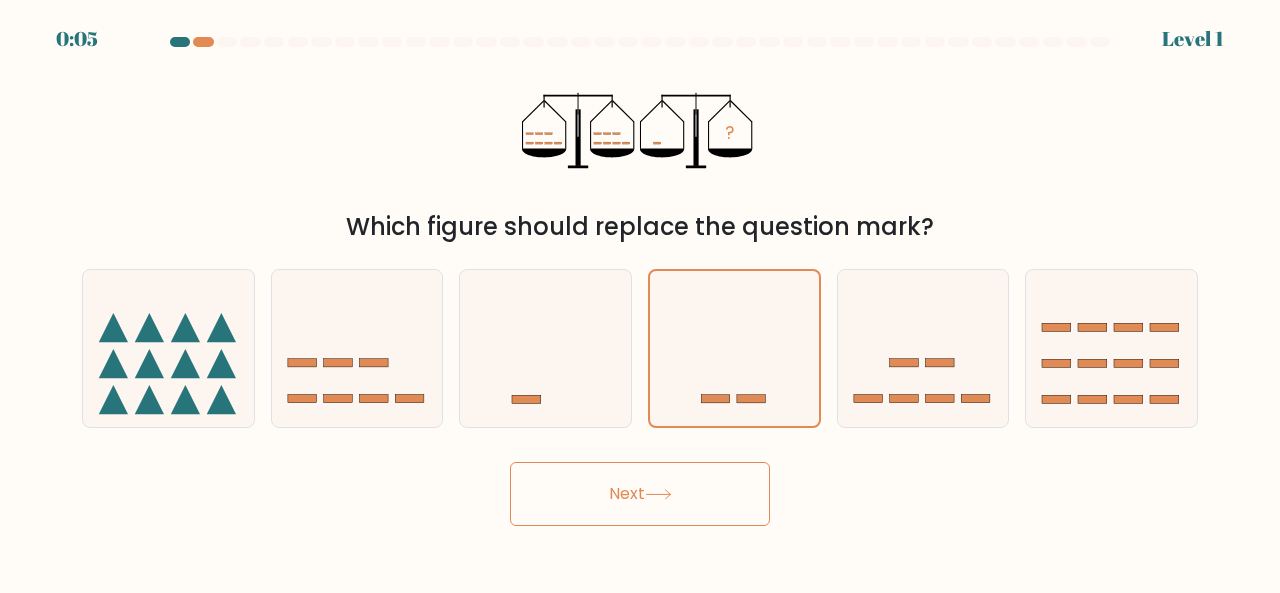 click on "Next" at bounding box center [640, 494] 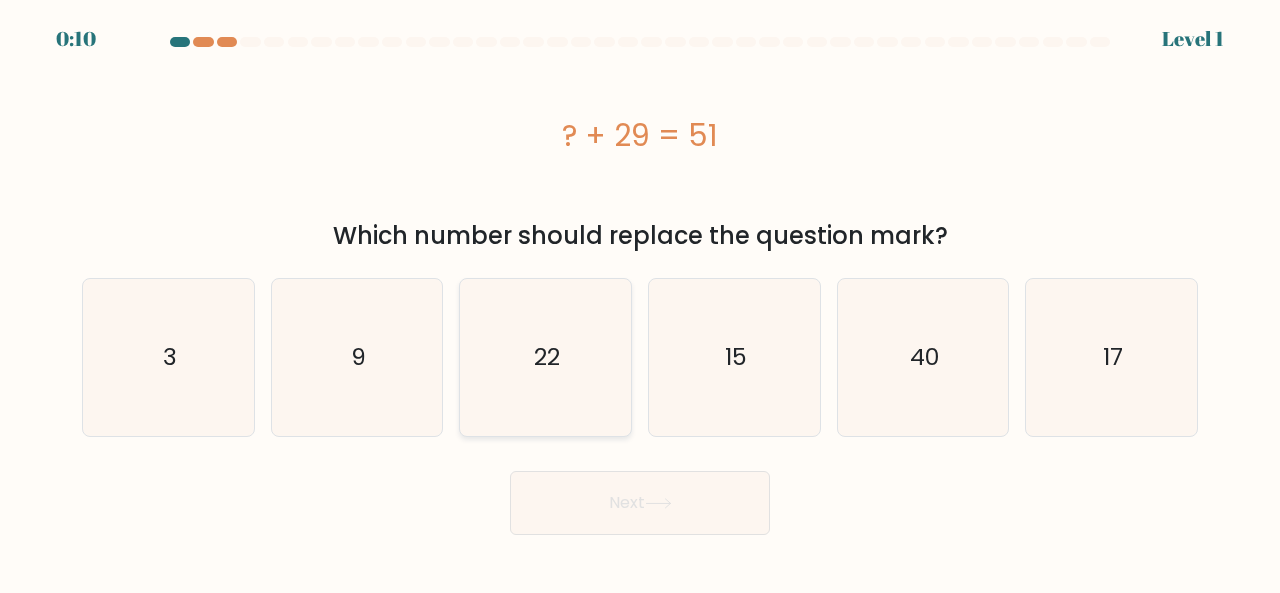 click on "22" 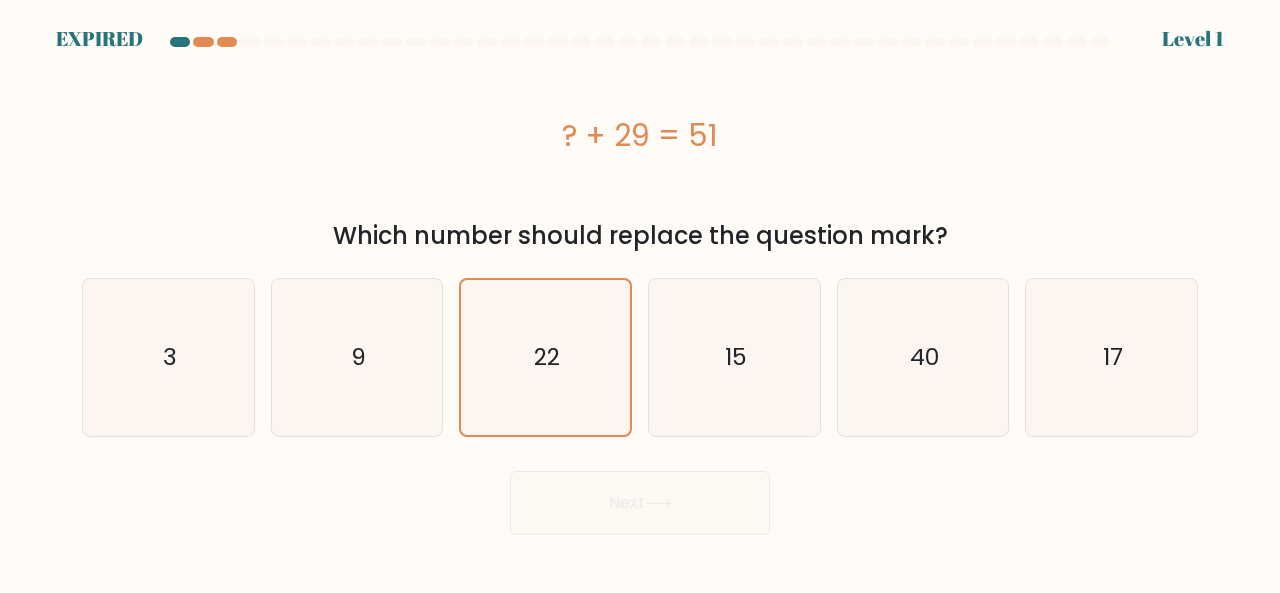click on "Next" at bounding box center (640, 498) 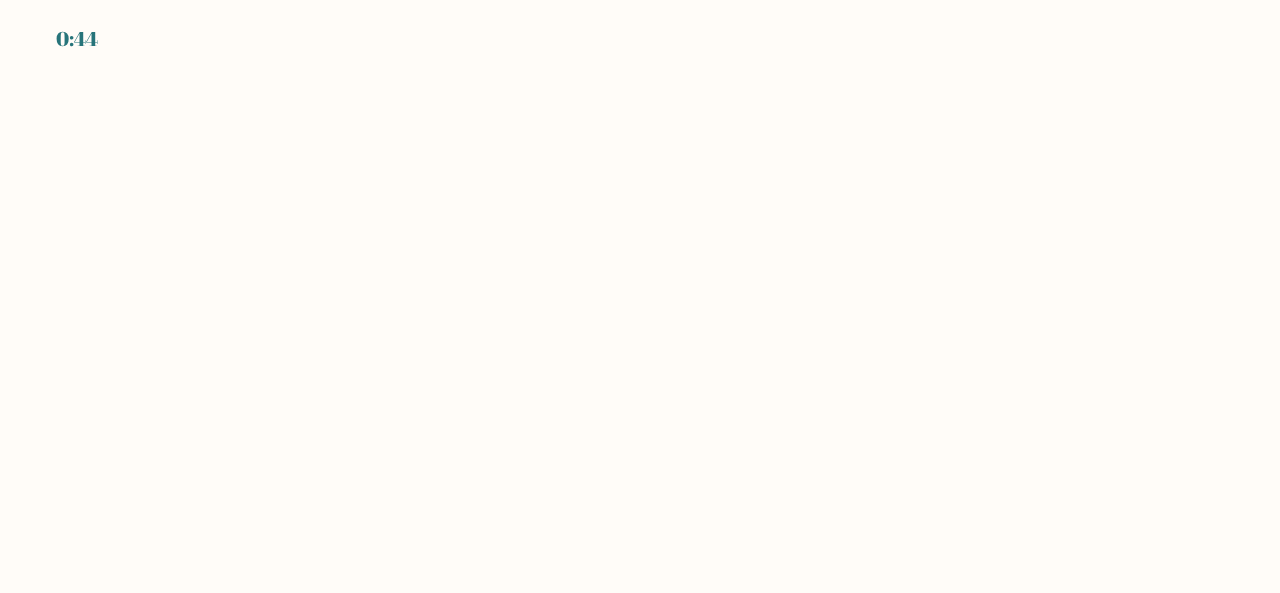 scroll, scrollTop: 0, scrollLeft: 0, axis: both 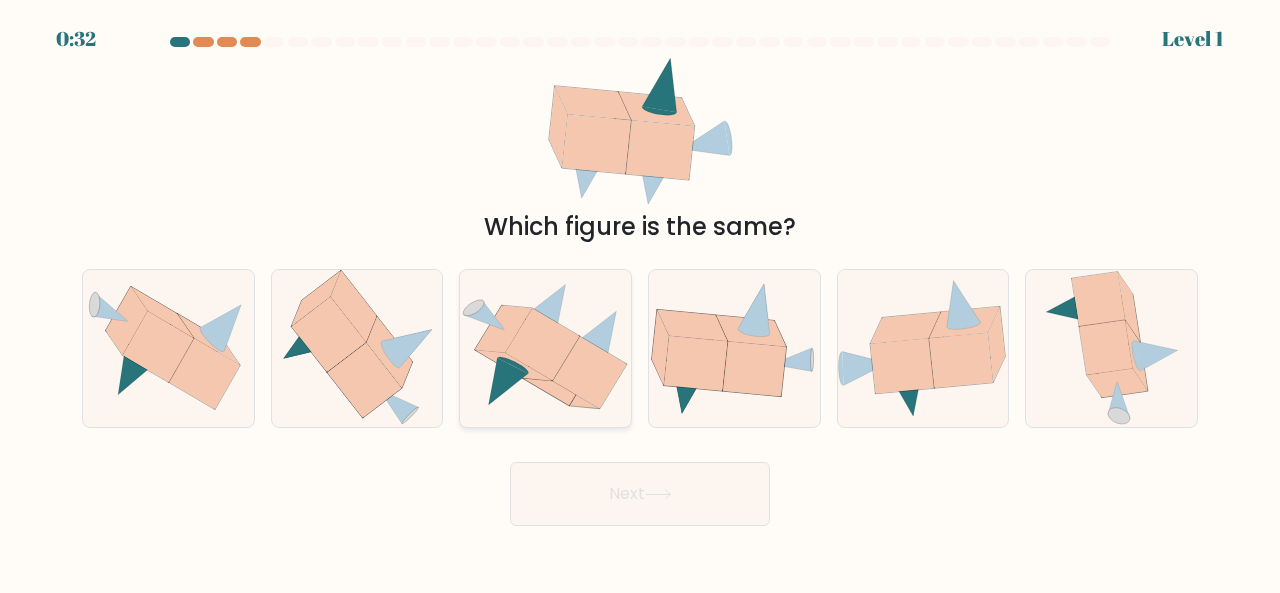 click 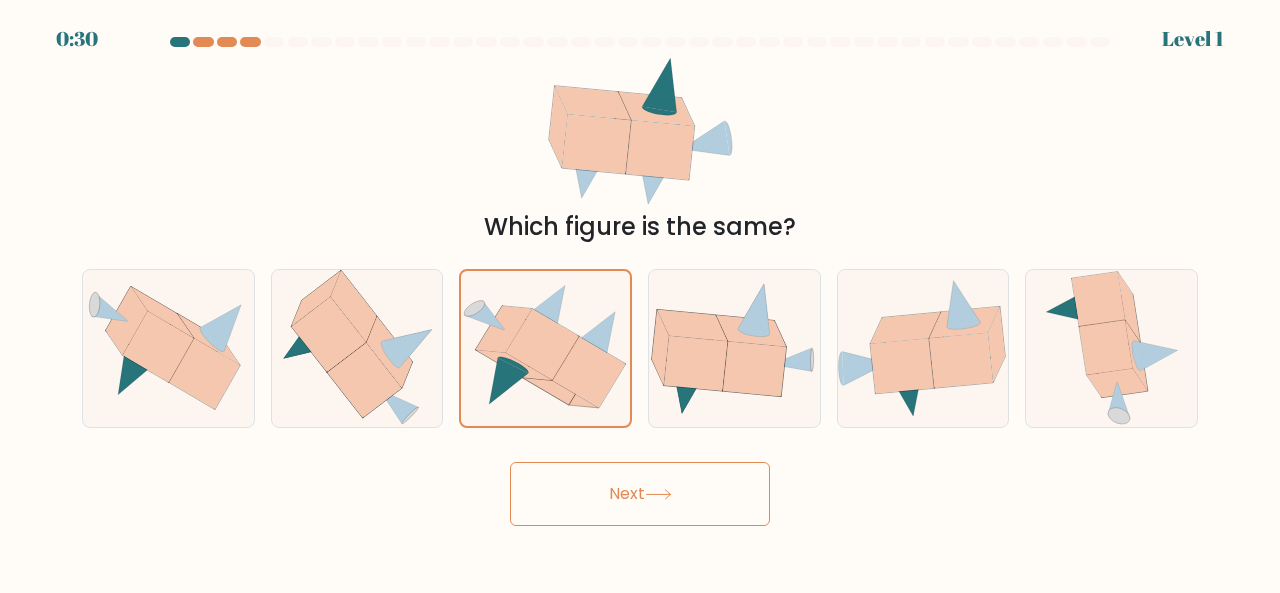 click on "Next" at bounding box center (640, 494) 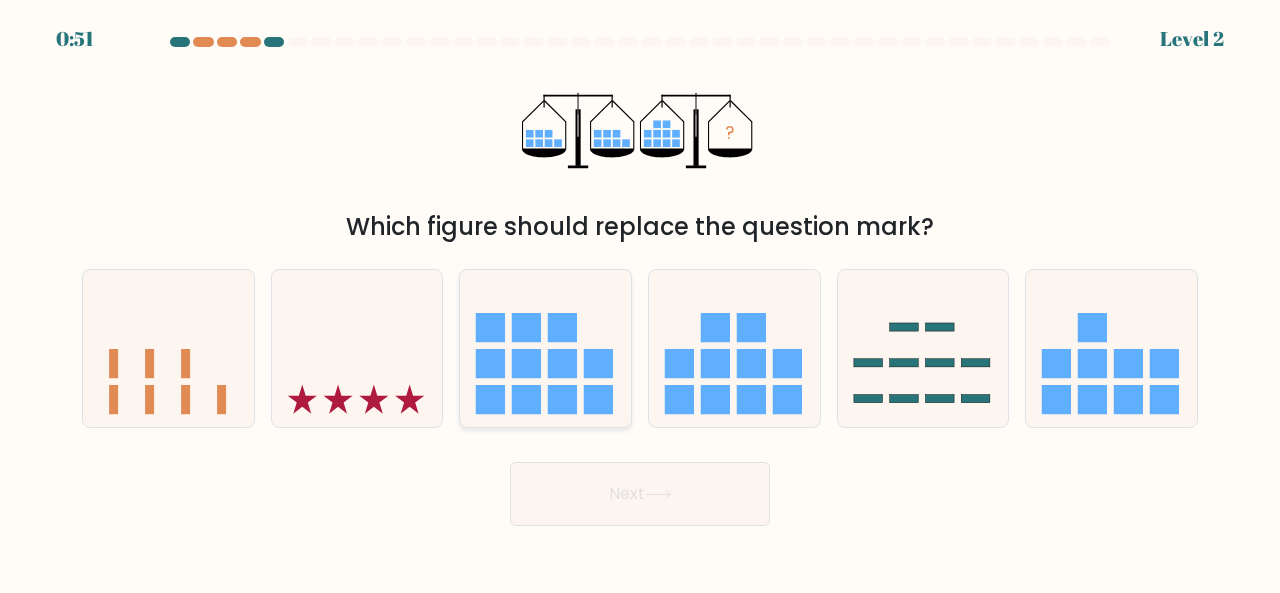 click 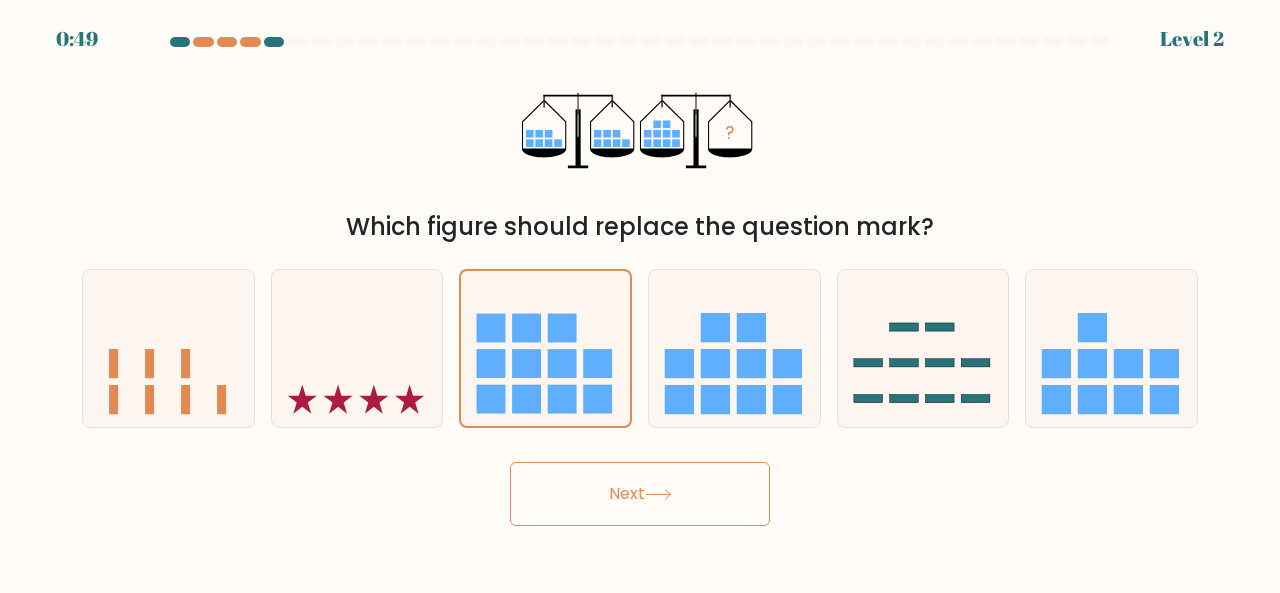 click on "Next" at bounding box center [640, 494] 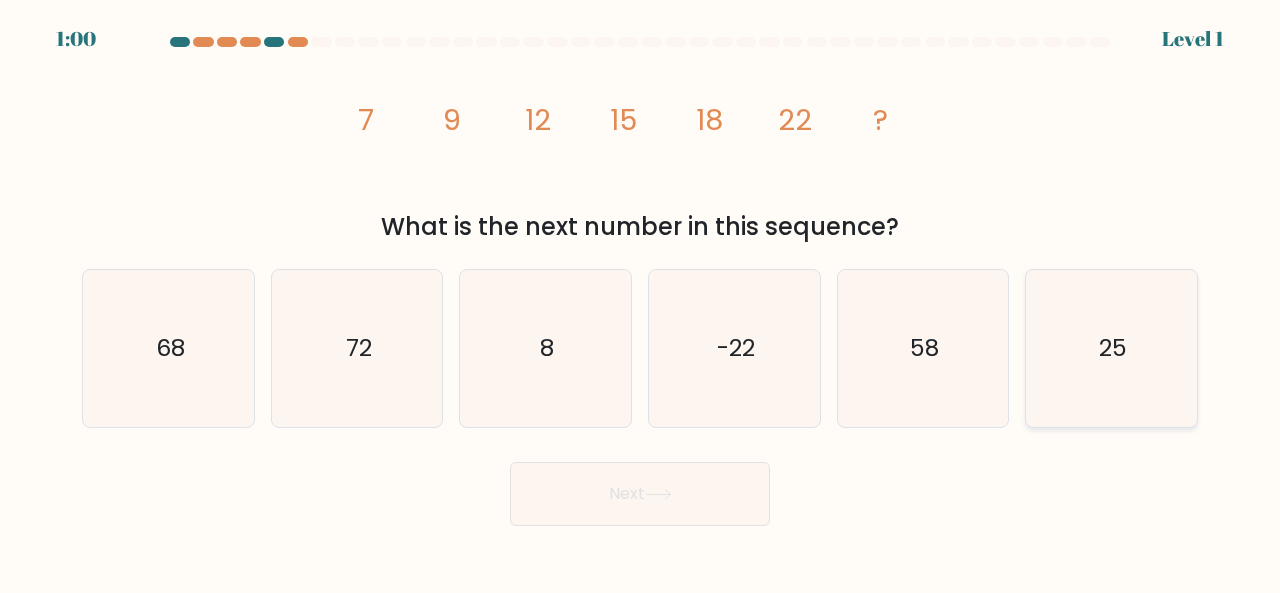 click on "25" 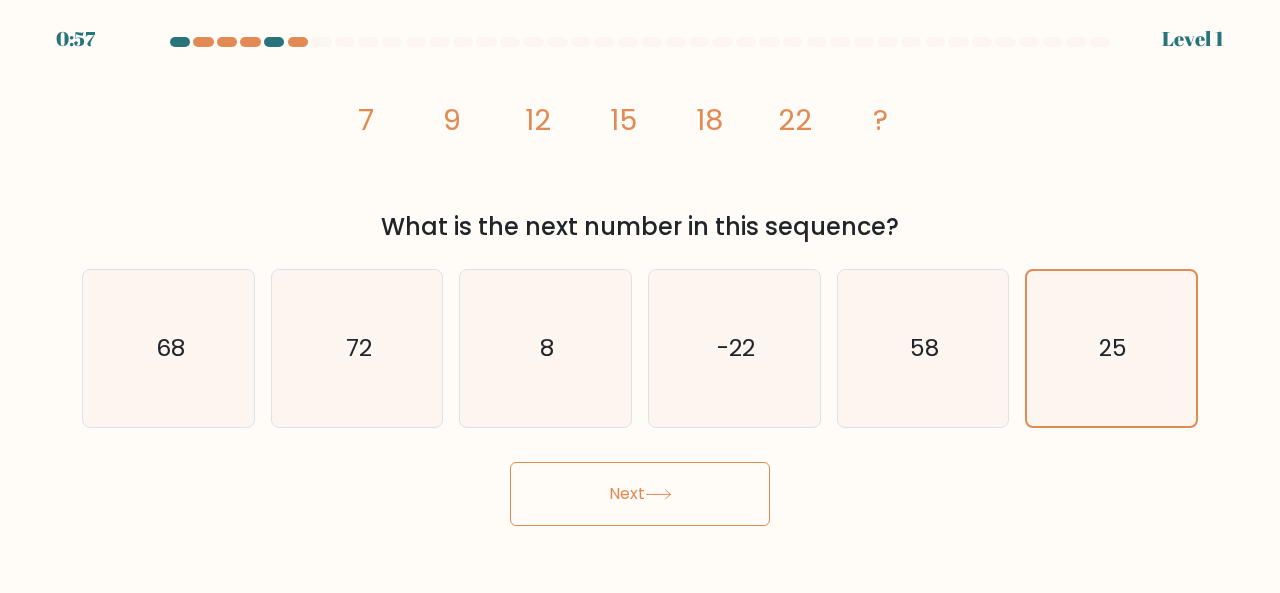 click on "Next" at bounding box center (640, 494) 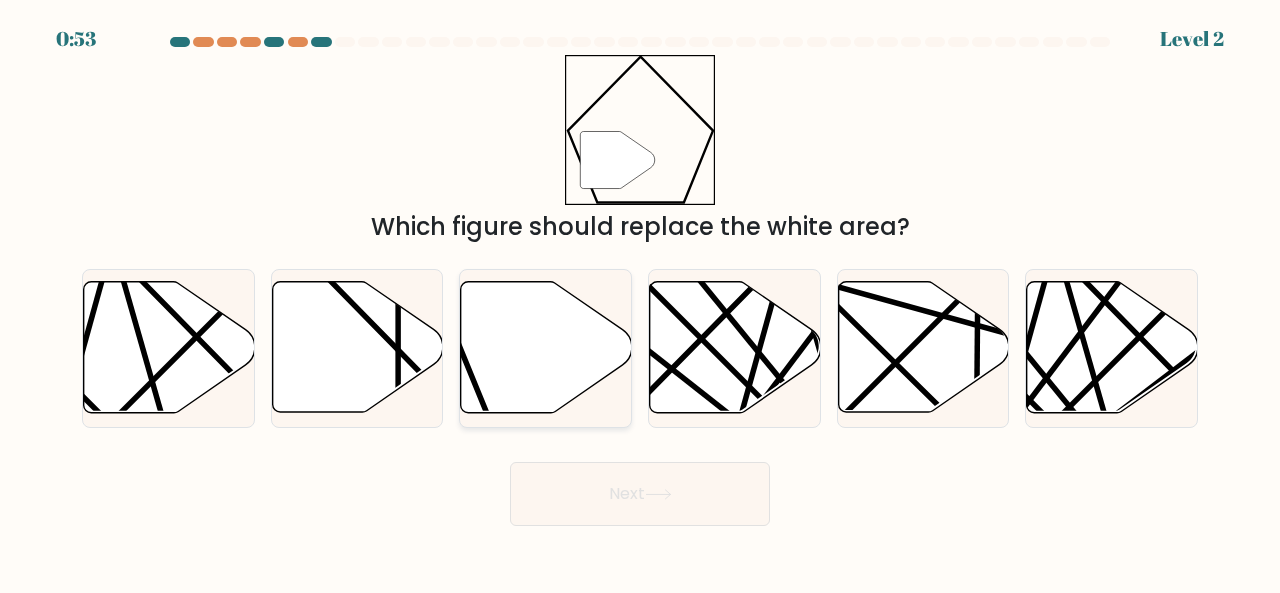 drag, startPoint x: 518, startPoint y: 367, endPoint x: 528, endPoint y: 403, distance: 37.363083 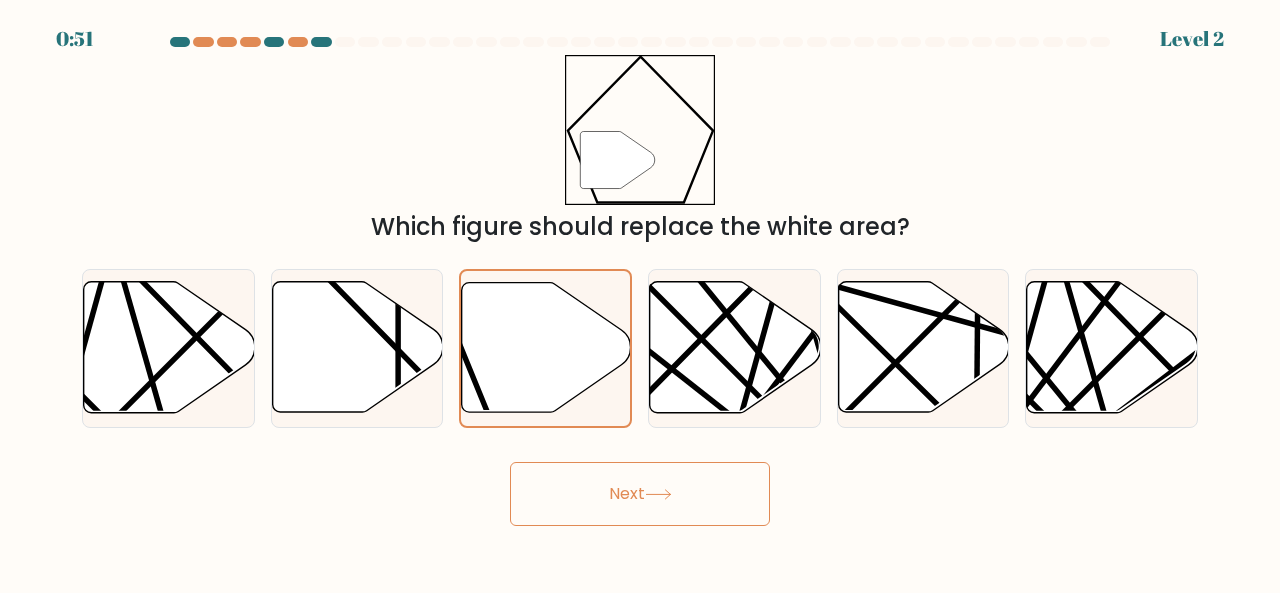 click on "Next" at bounding box center [640, 494] 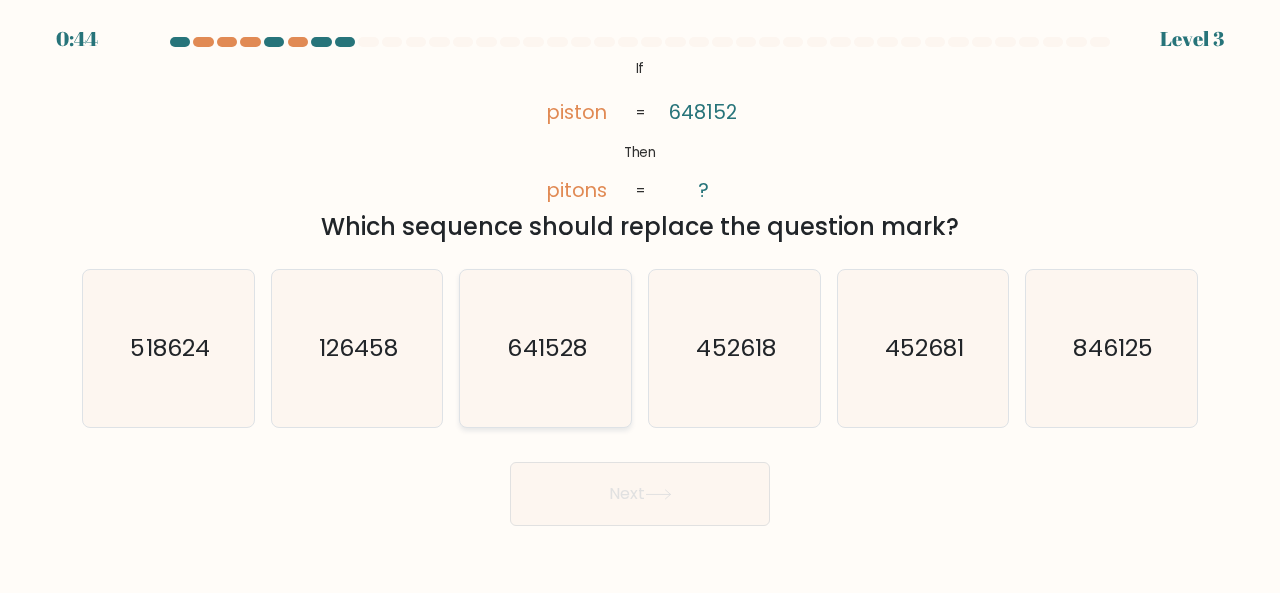 click on "641528" 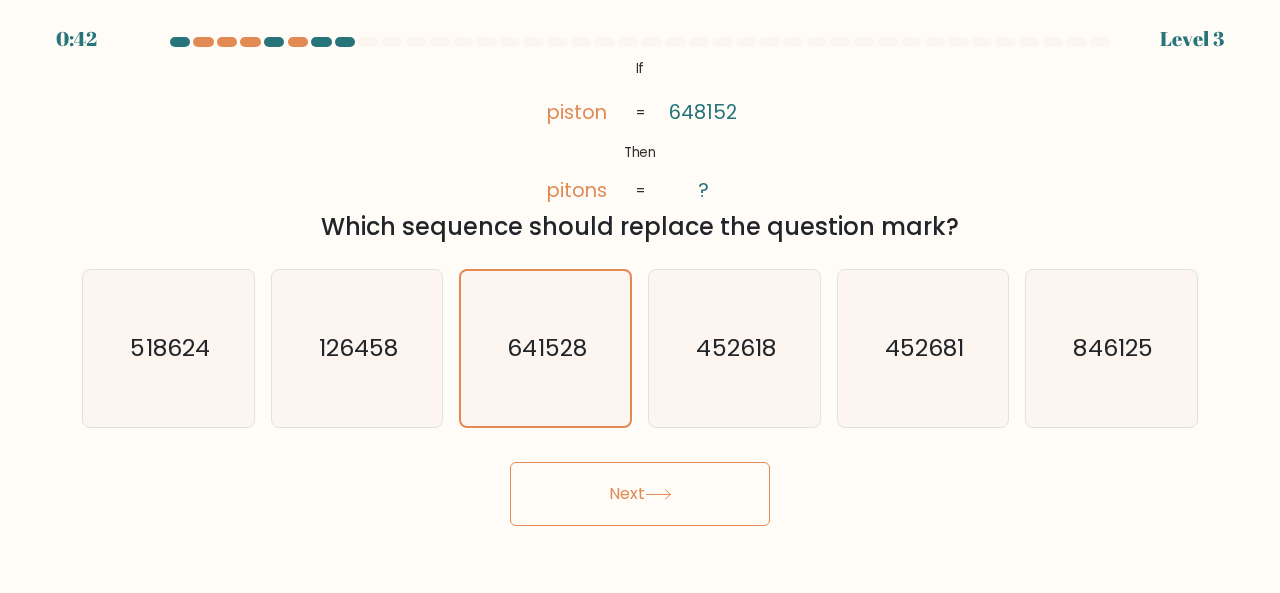 click 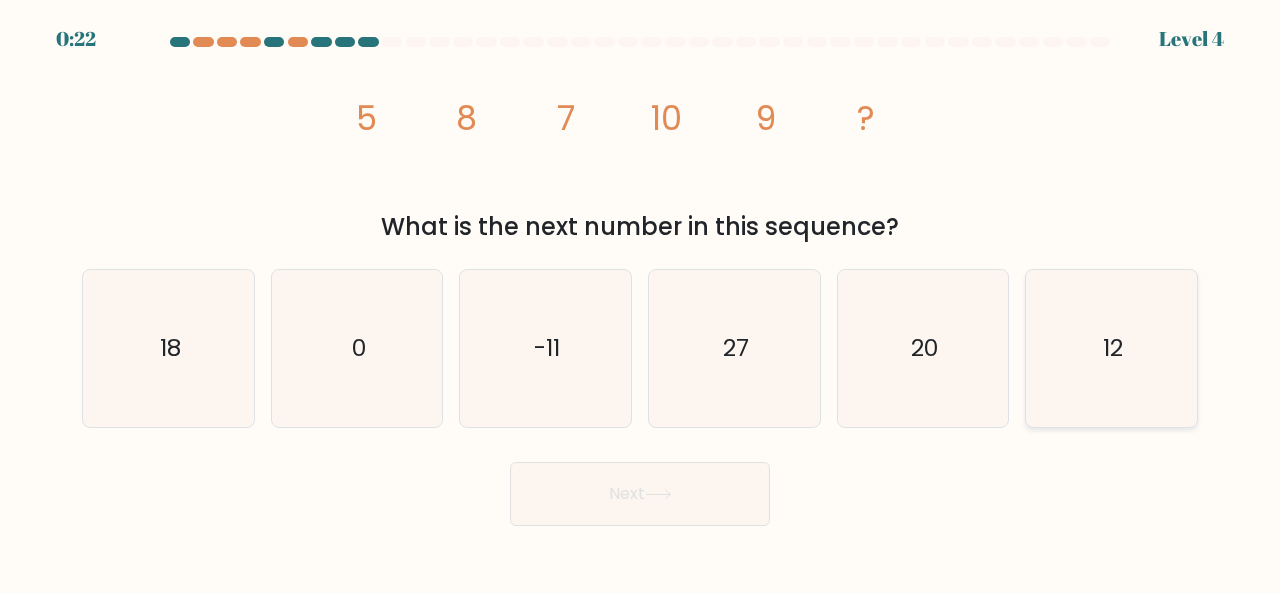 click on "12" 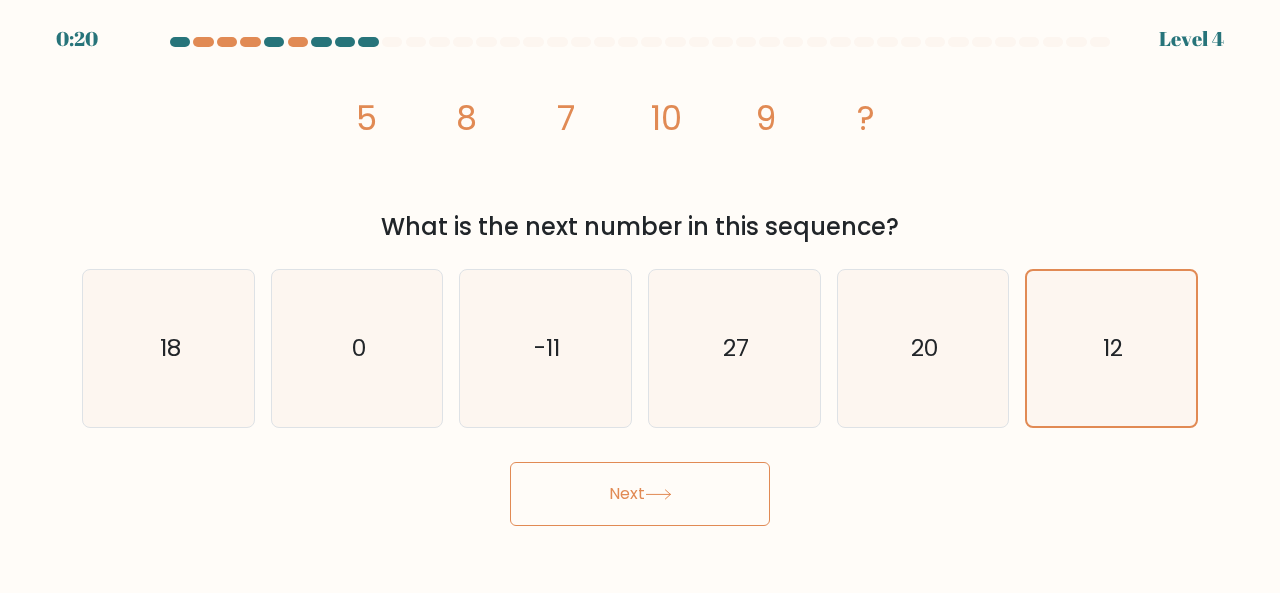 click on "Next" at bounding box center [640, 494] 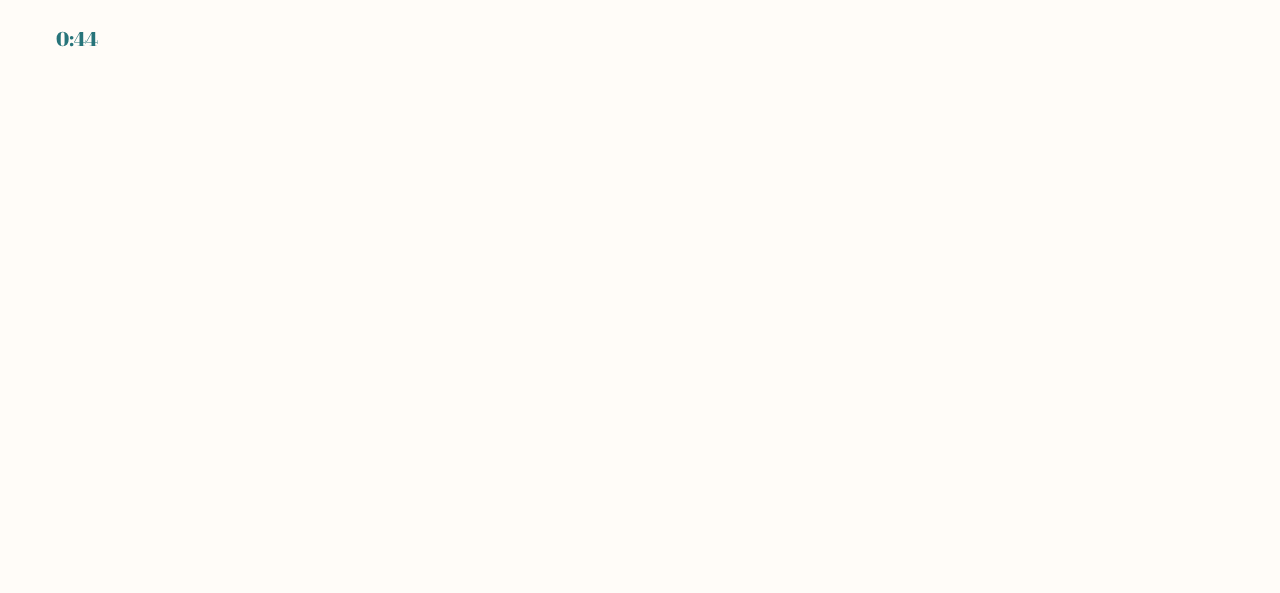 scroll, scrollTop: 0, scrollLeft: 0, axis: both 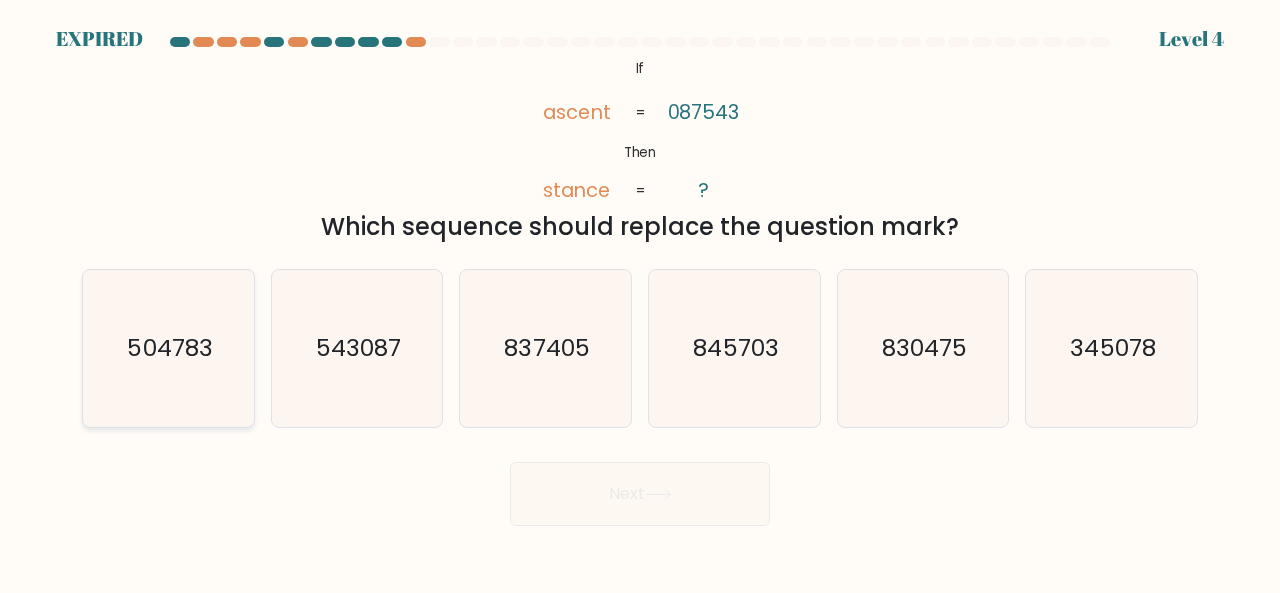 click on "504783" 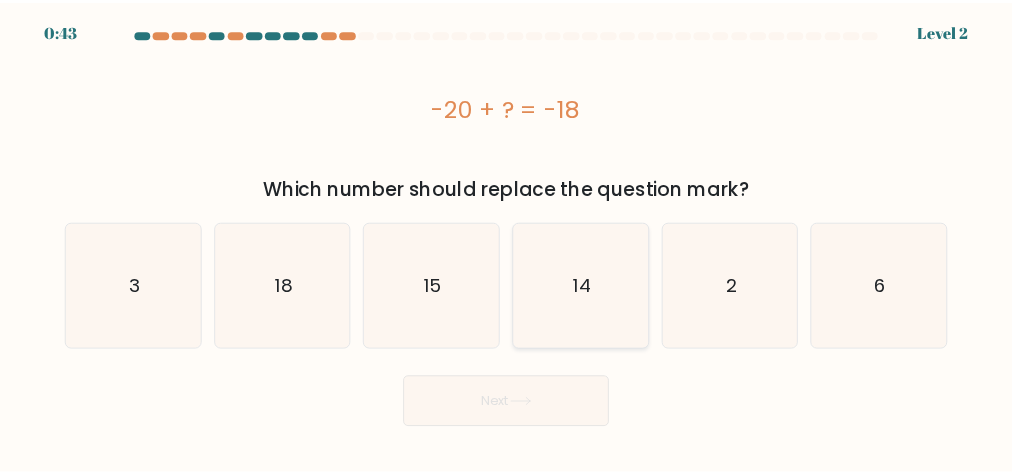 scroll, scrollTop: 0, scrollLeft: 0, axis: both 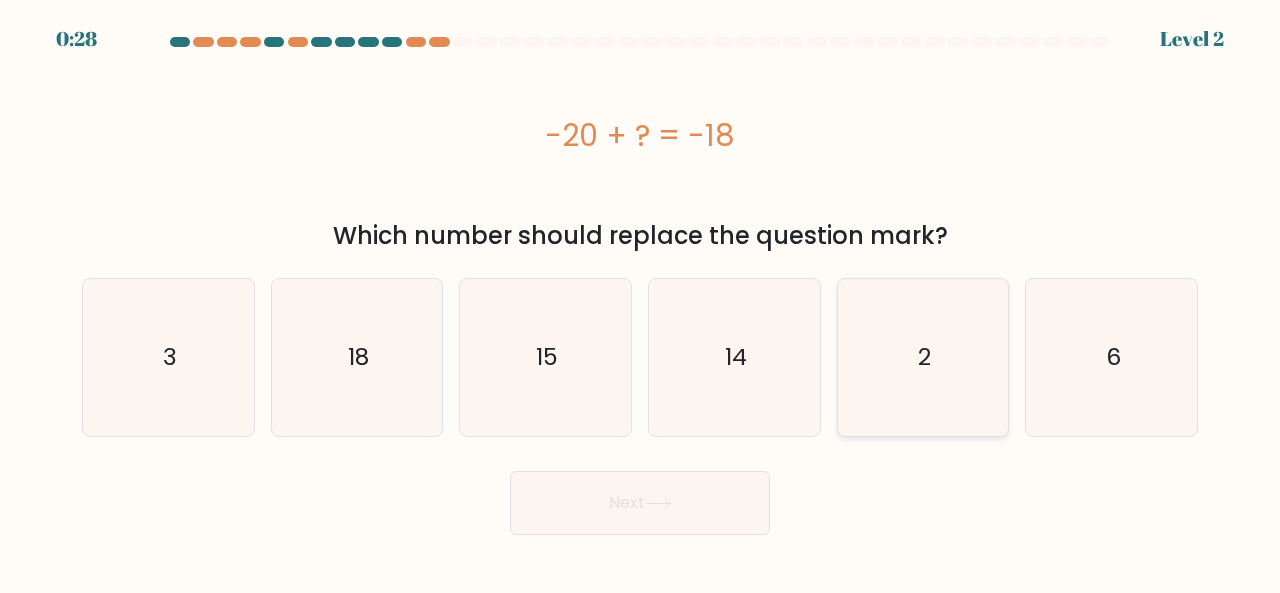 click on "2" 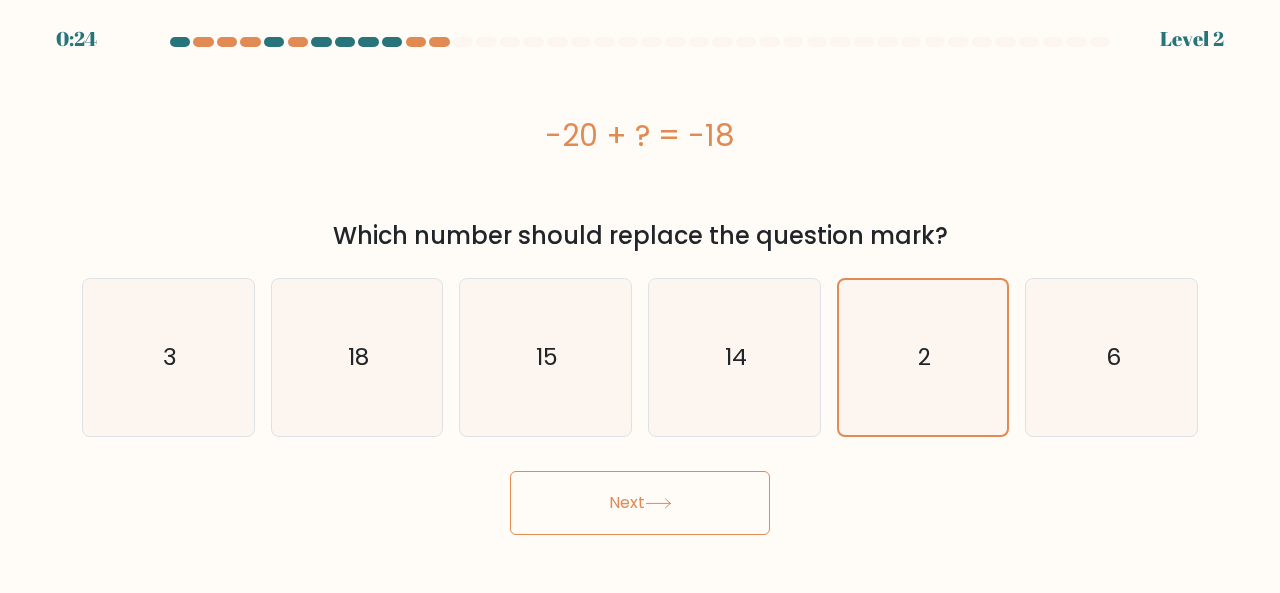 click 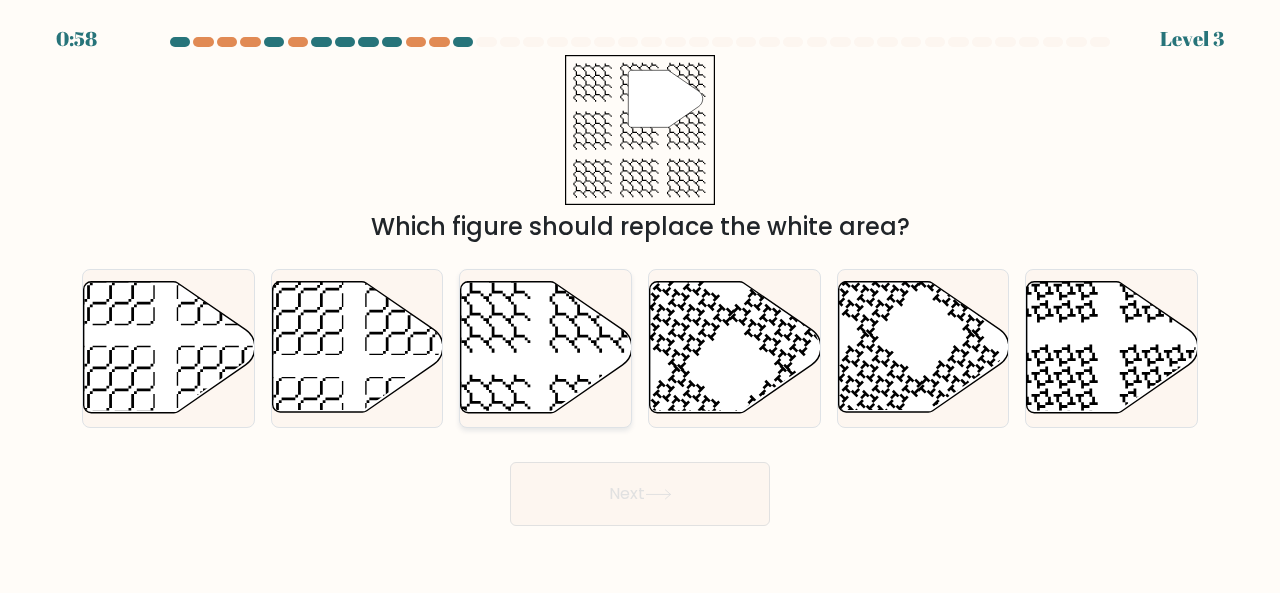 click 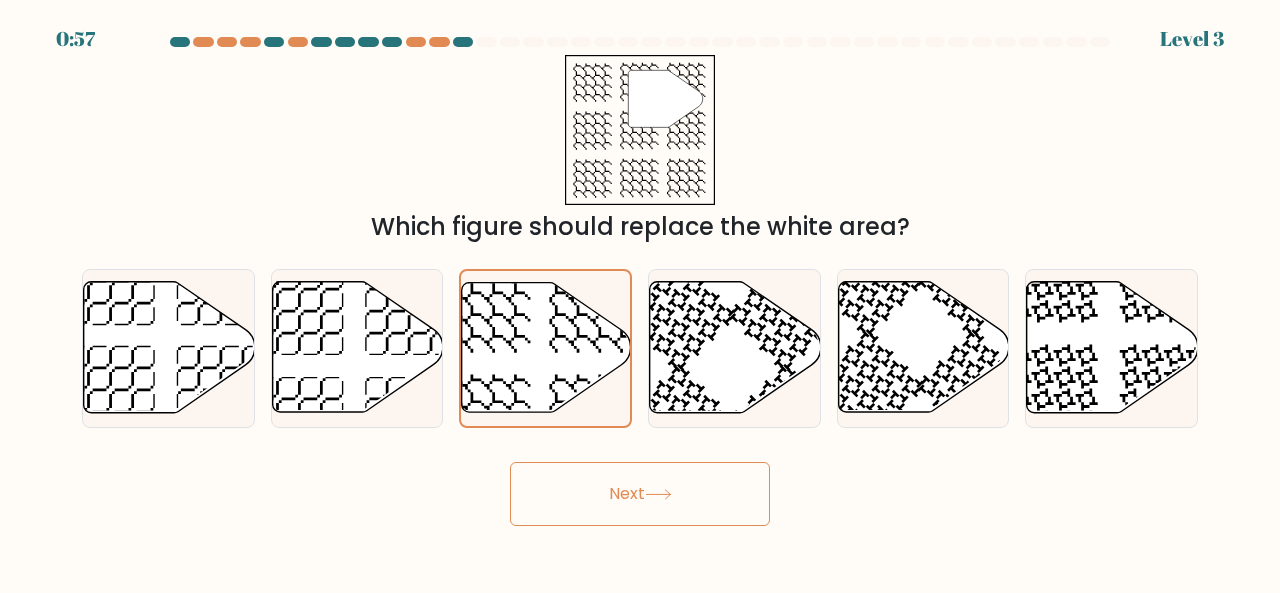 click on "Next" at bounding box center [640, 494] 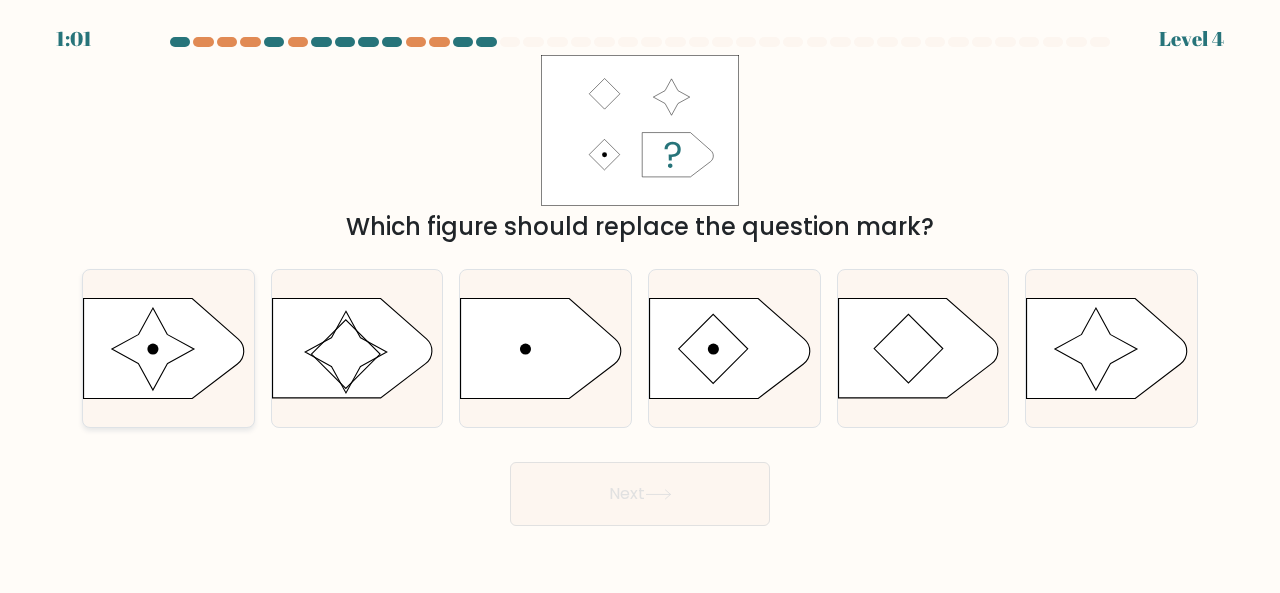 click 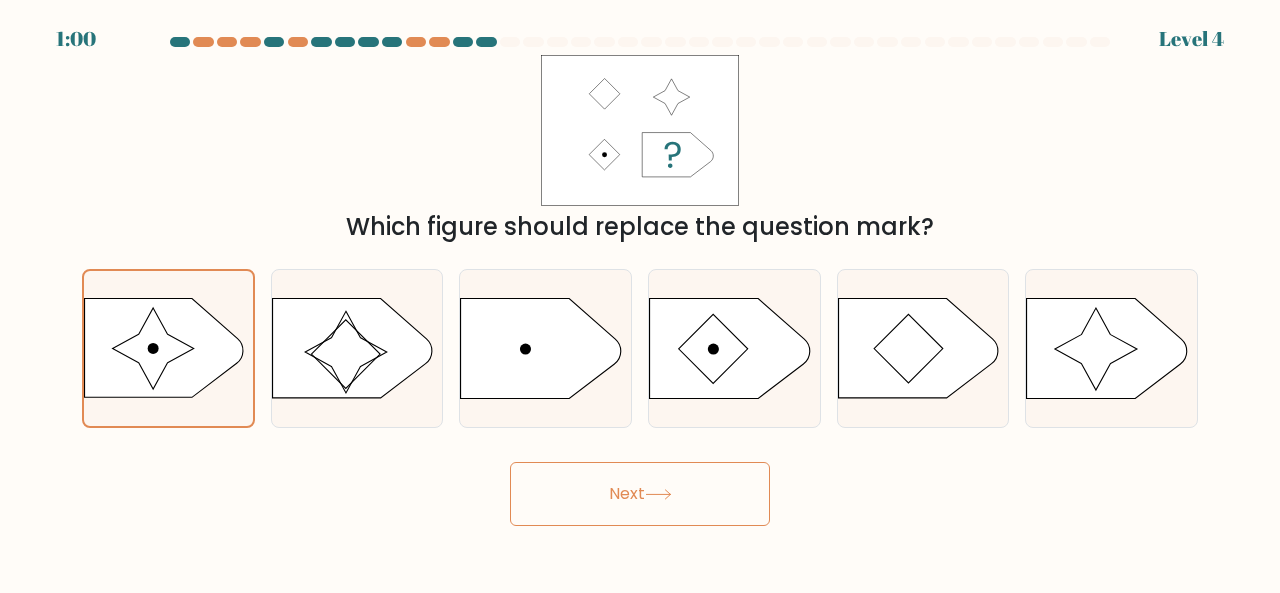 click on "Next" at bounding box center (640, 494) 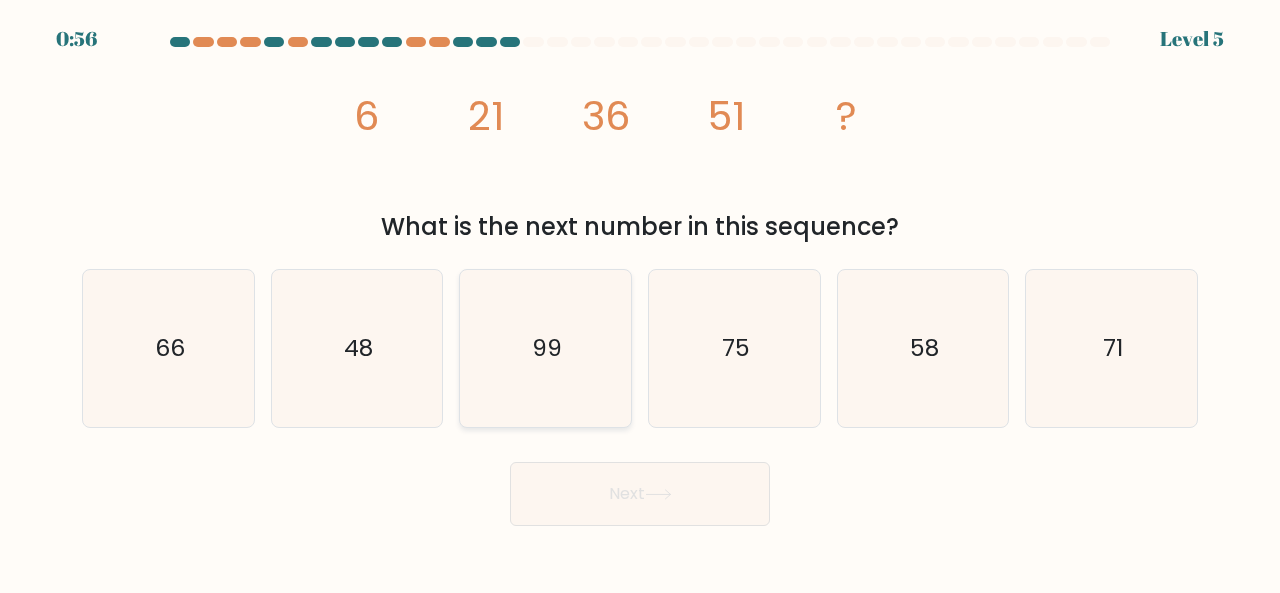 click on "99" 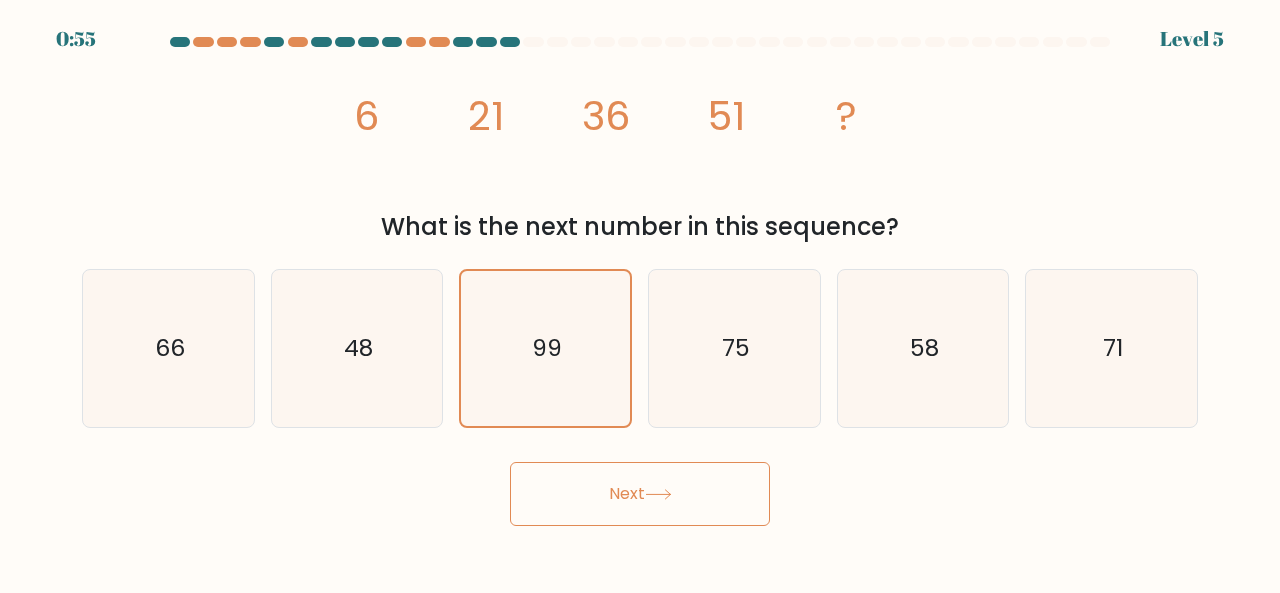 drag, startPoint x: 620, startPoint y: 491, endPoint x: 652, endPoint y: 505, distance: 34.928497 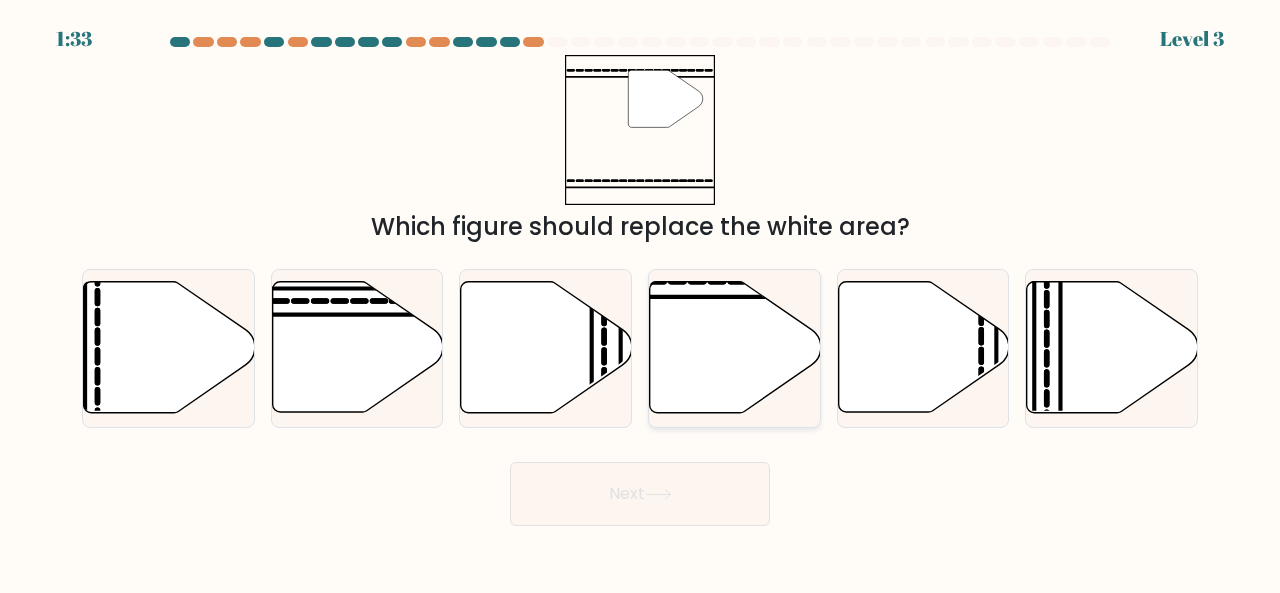 click 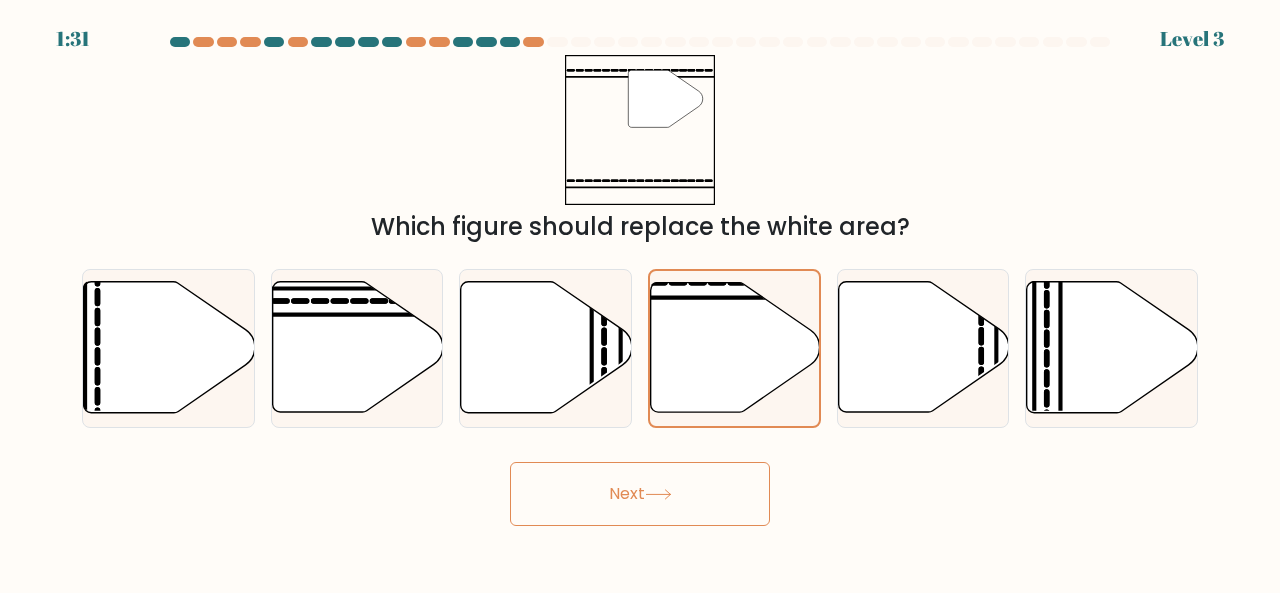 click on "Next" at bounding box center (640, 494) 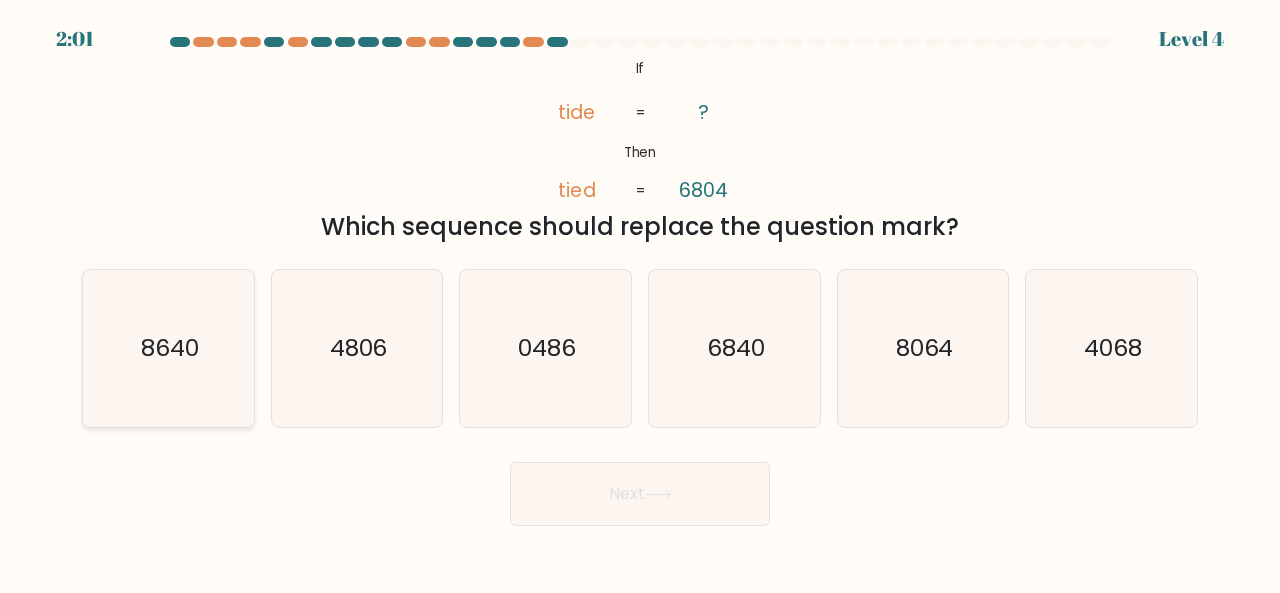 click on "8640" 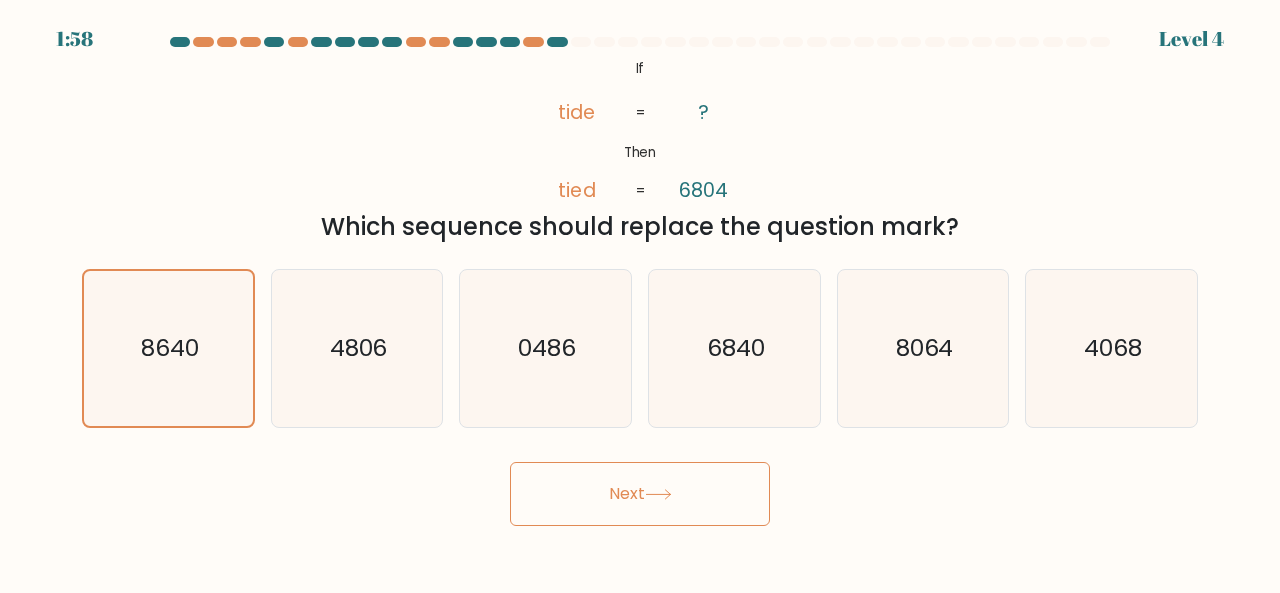 click on "Next" at bounding box center [640, 494] 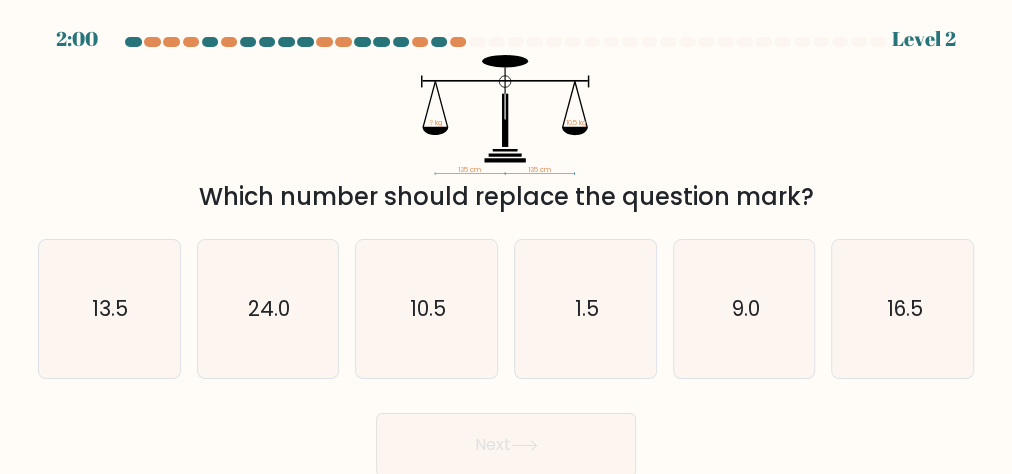 drag, startPoint x: 1264, startPoint y: 1, endPoint x: 648, endPoint y: 424, distance: 747.25165 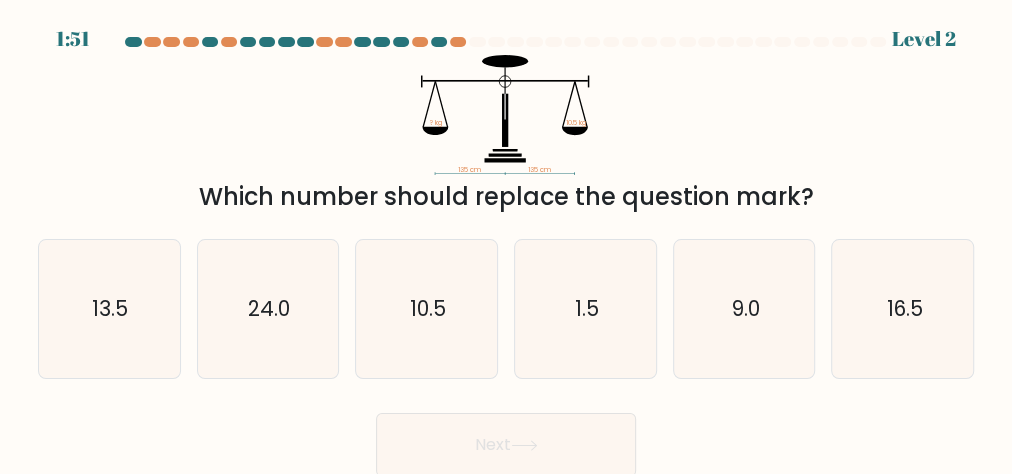 scroll, scrollTop: 1, scrollLeft: 0, axis: vertical 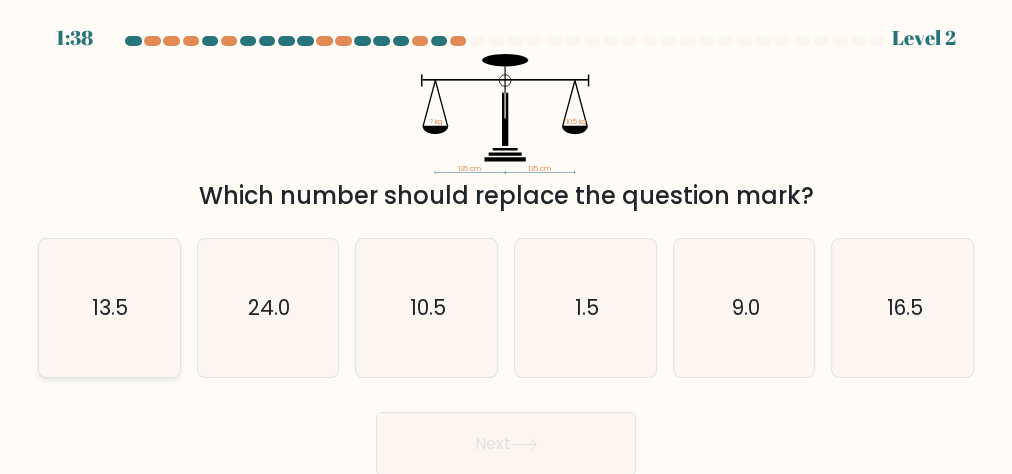 click on "13.5" 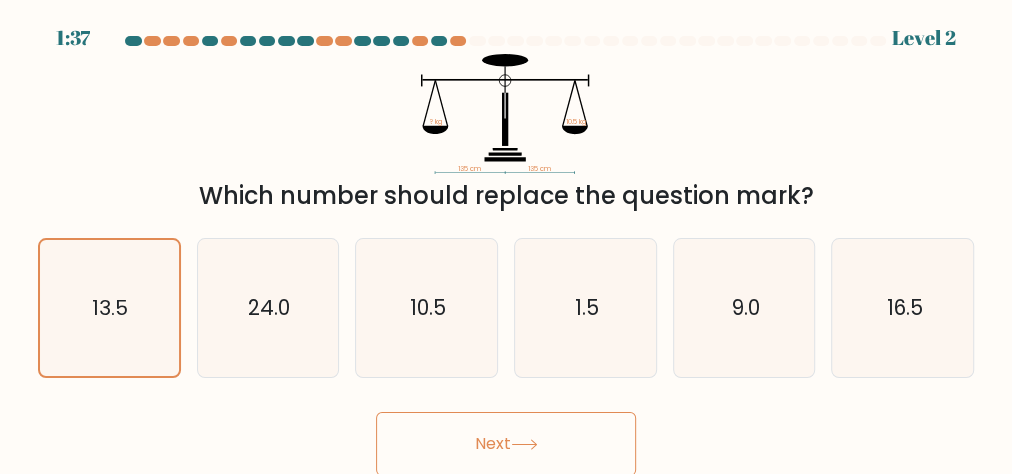 click on "Next" at bounding box center [506, 444] 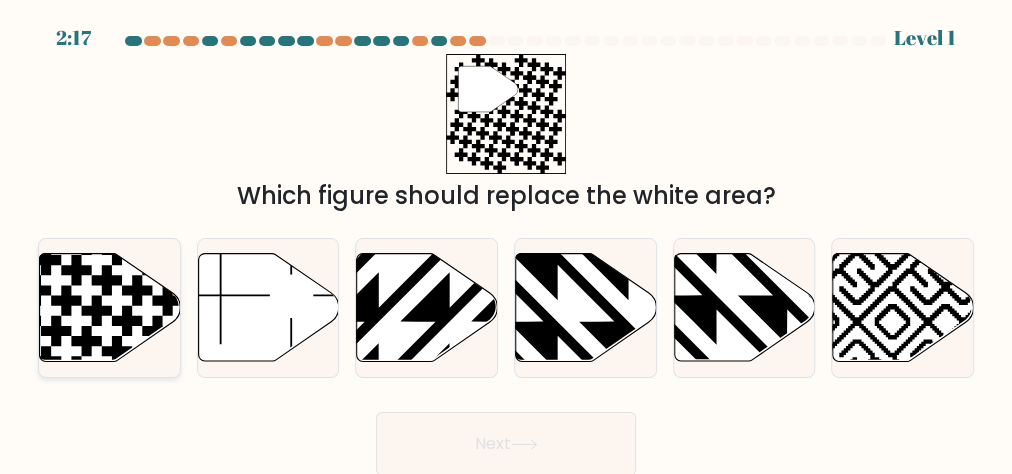 click 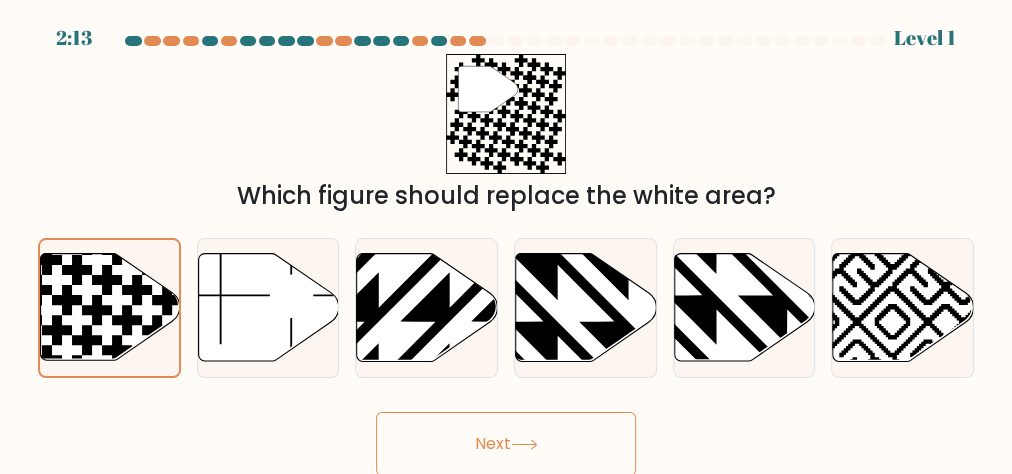 click on "Next" at bounding box center (506, 444) 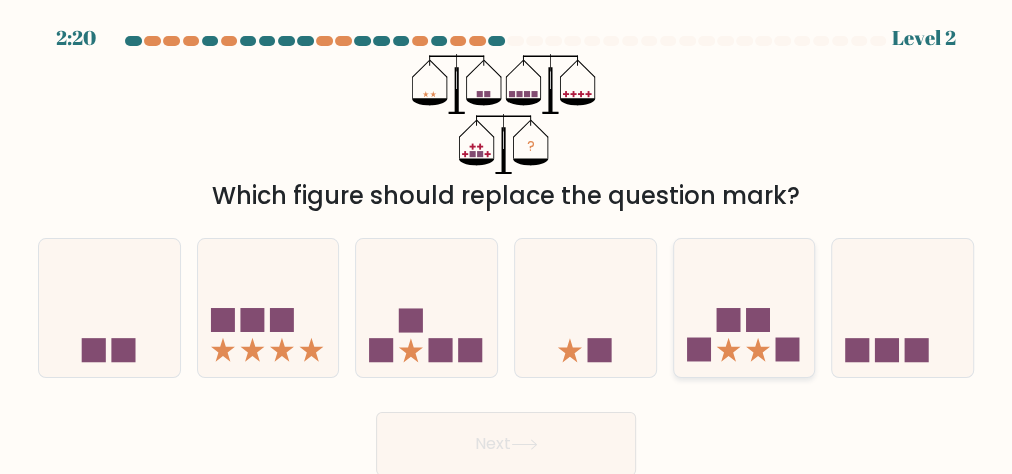 click 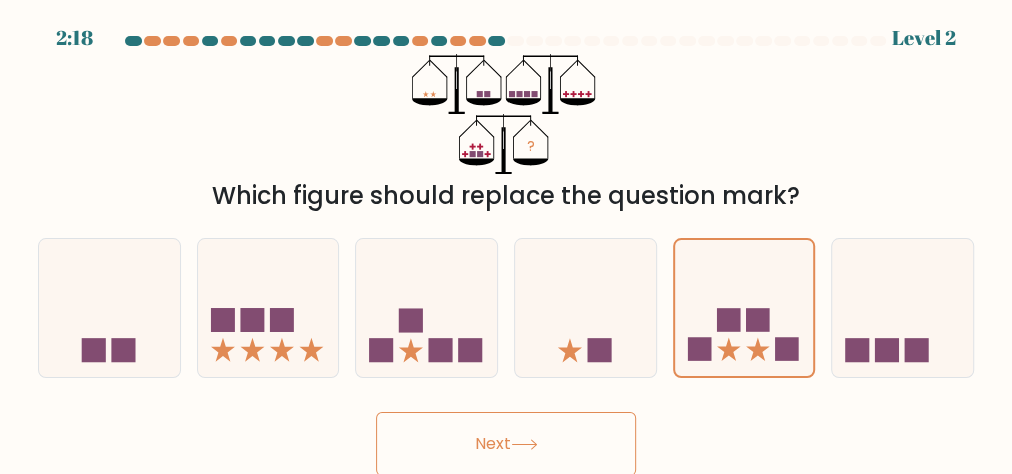 click 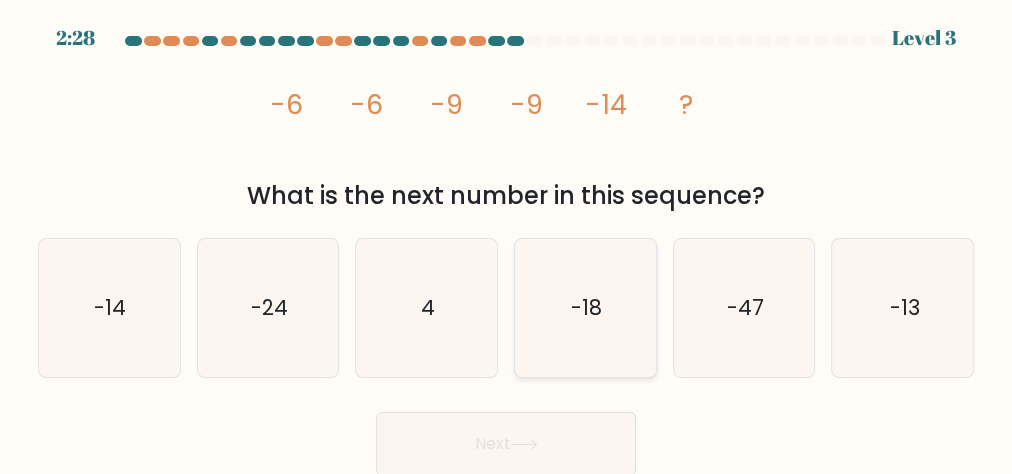 click on "-18" 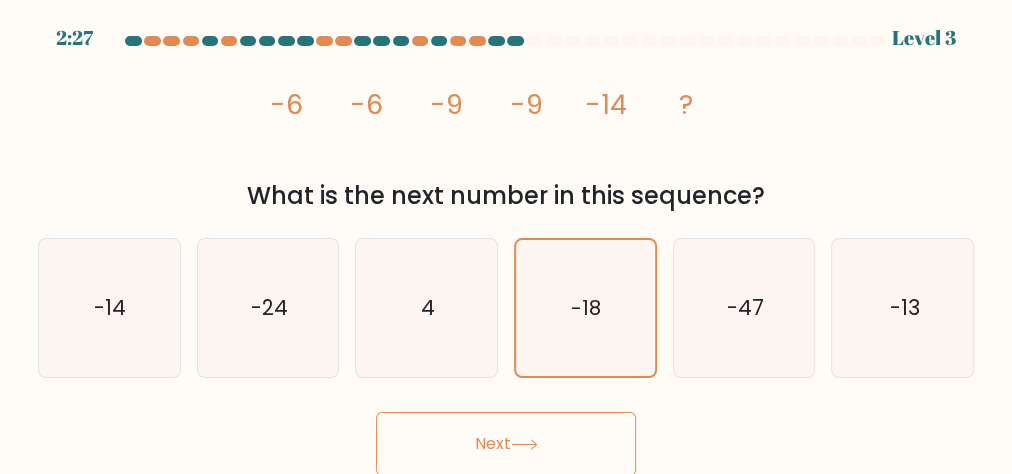 click on "Next" at bounding box center [506, 444] 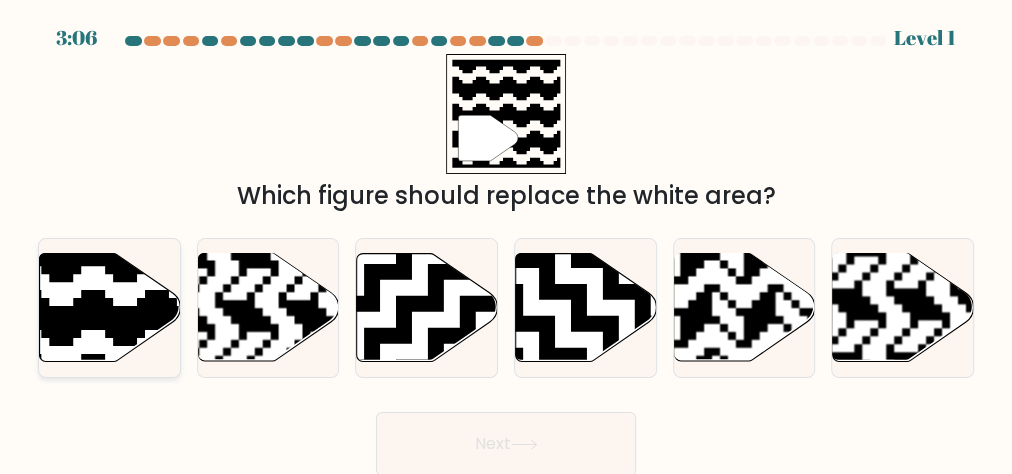click 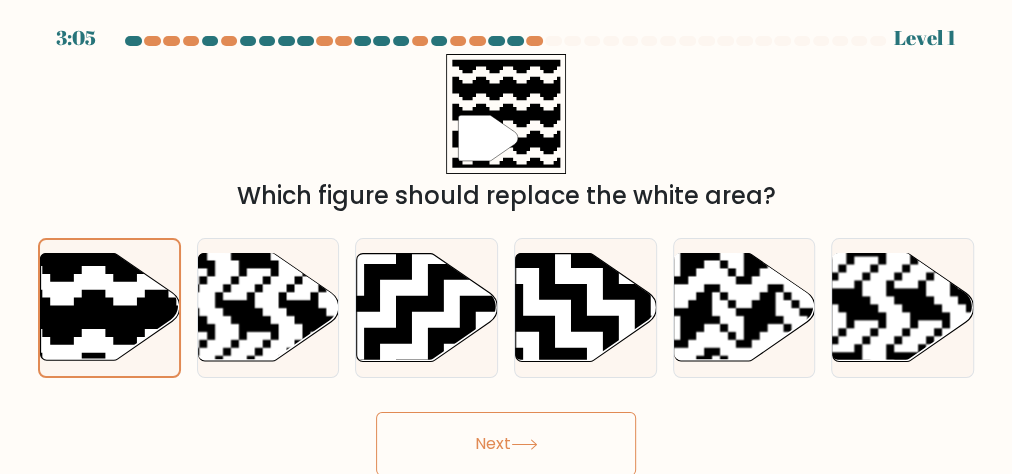 click on "Next" at bounding box center (506, 444) 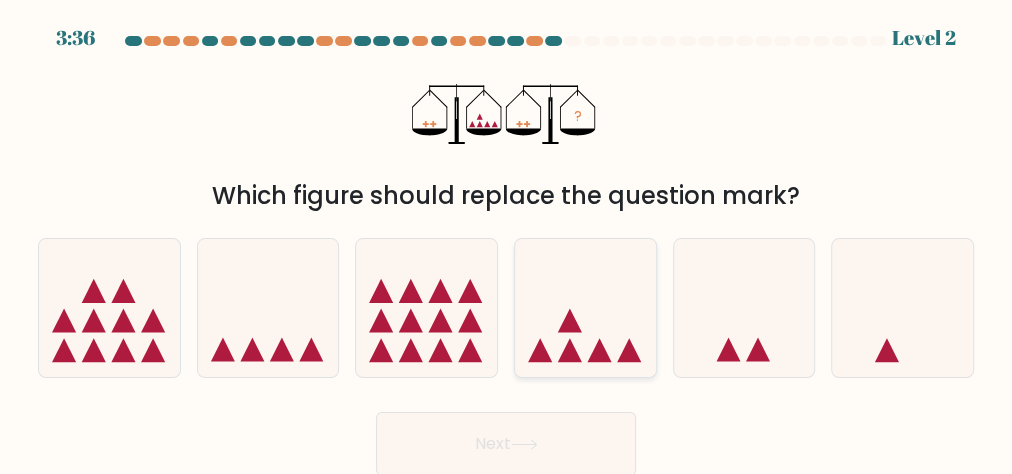 click 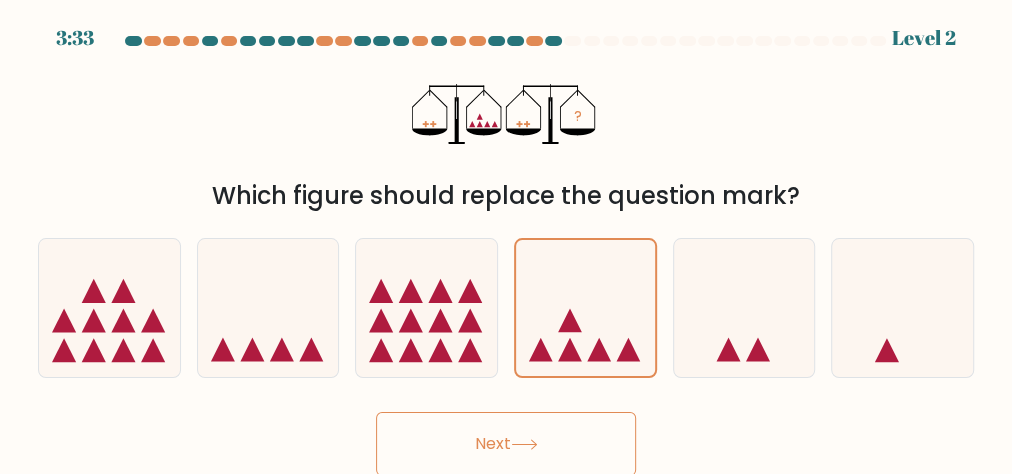 click on "Next" at bounding box center (506, 444) 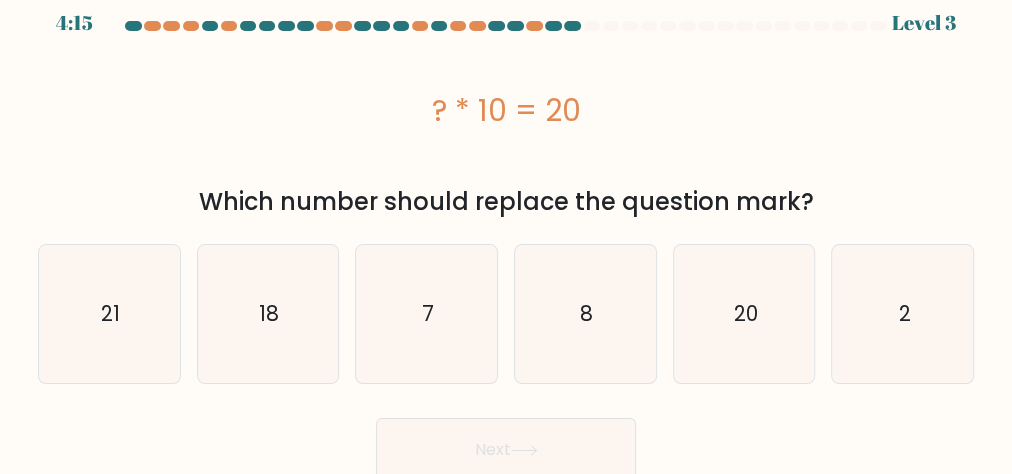 scroll, scrollTop: 22, scrollLeft: 0, axis: vertical 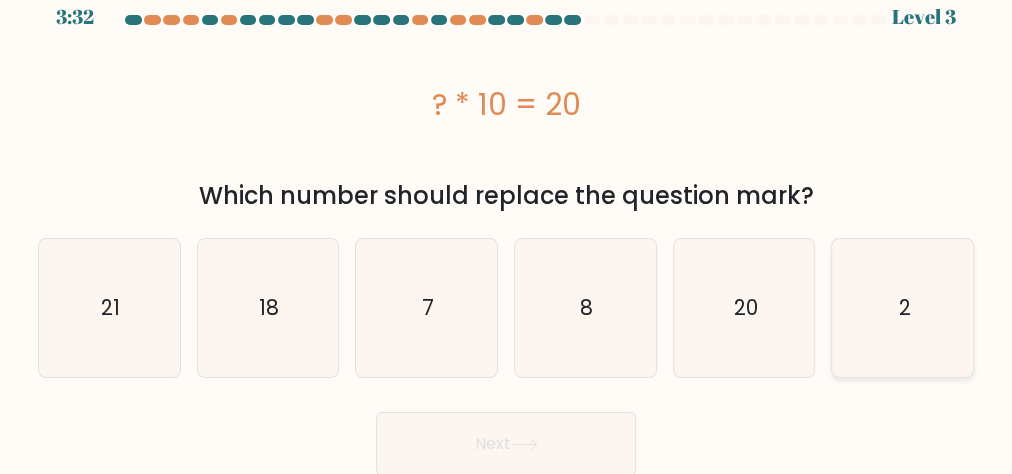 drag, startPoint x: 900, startPoint y: 312, endPoint x: 883, endPoint y: 317, distance: 17.720045 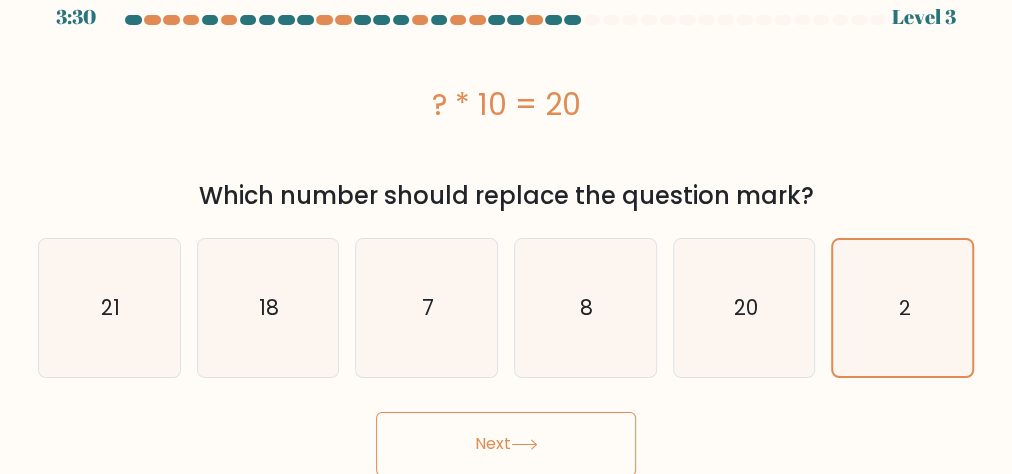 click on "Next" at bounding box center [506, 444] 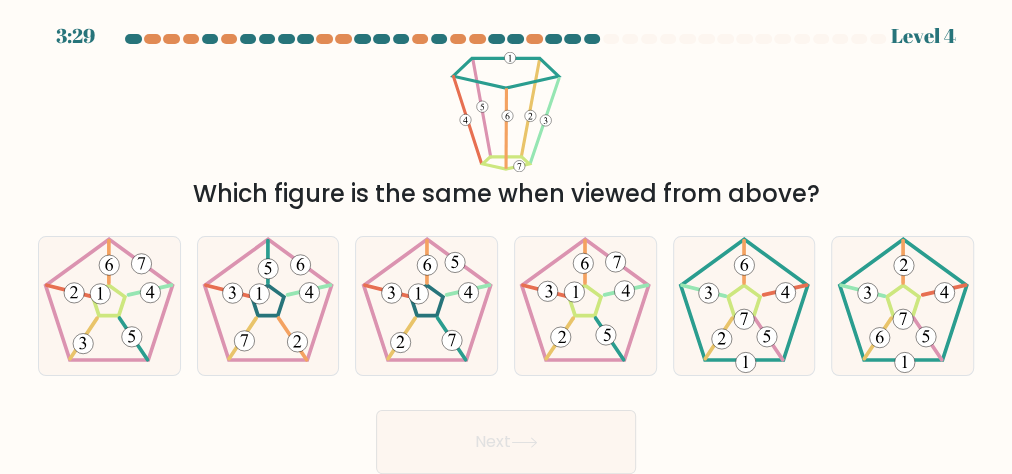 scroll, scrollTop: 1, scrollLeft: 0, axis: vertical 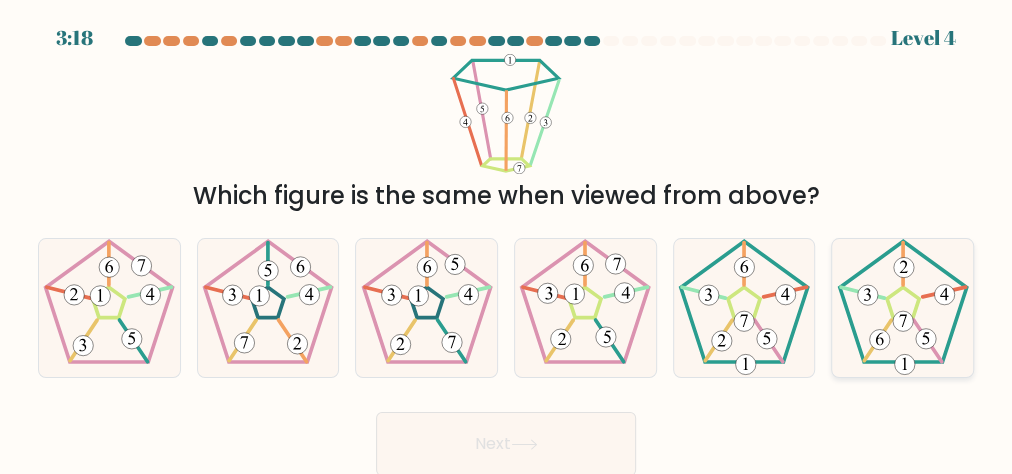 click 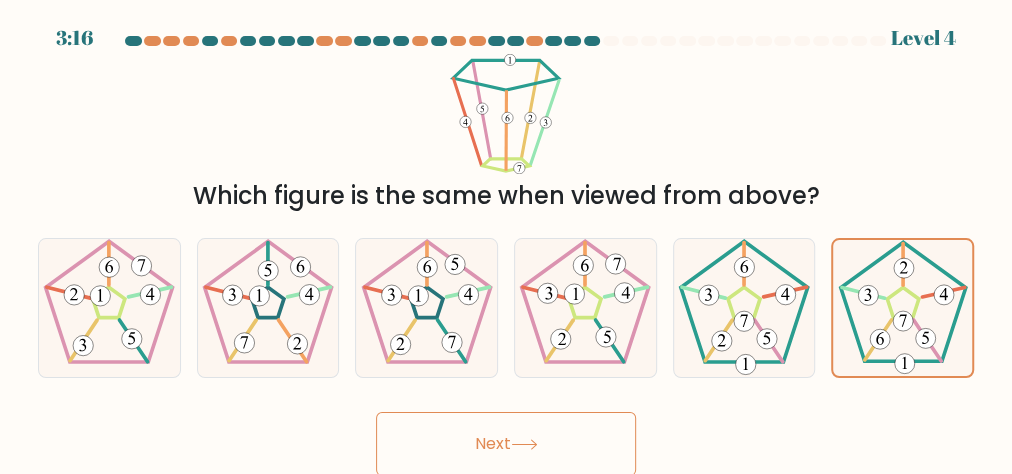 click on "Next" at bounding box center [506, 444] 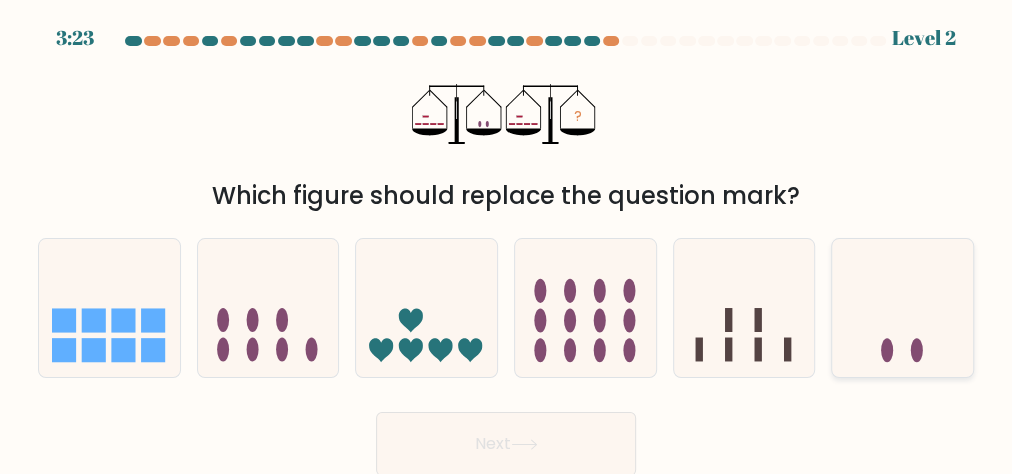 click 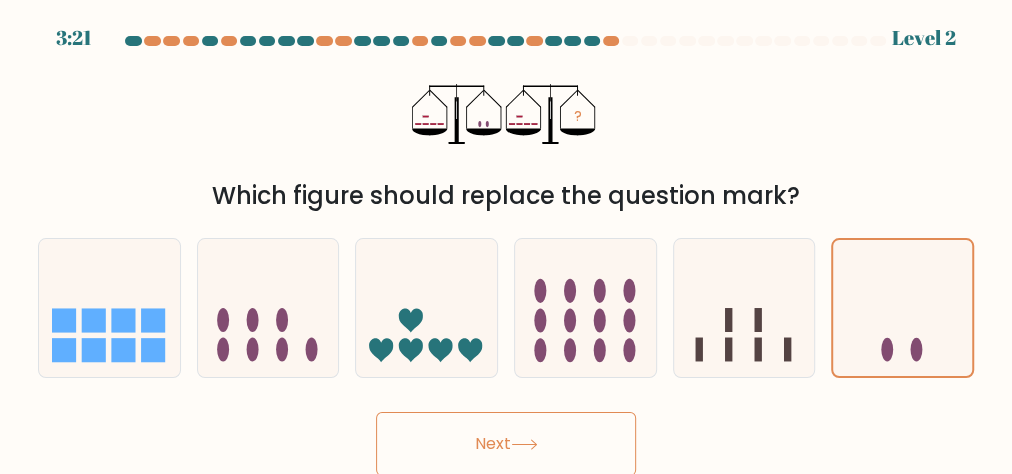 drag, startPoint x: 499, startPoint y: 434, endPoint x: 532, endPoint y: 439, distance: 33.37664 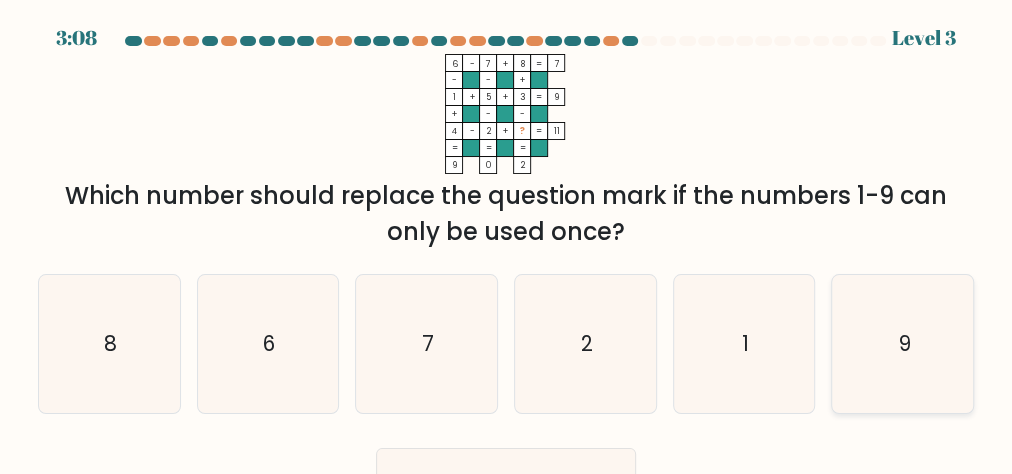 click on "9" 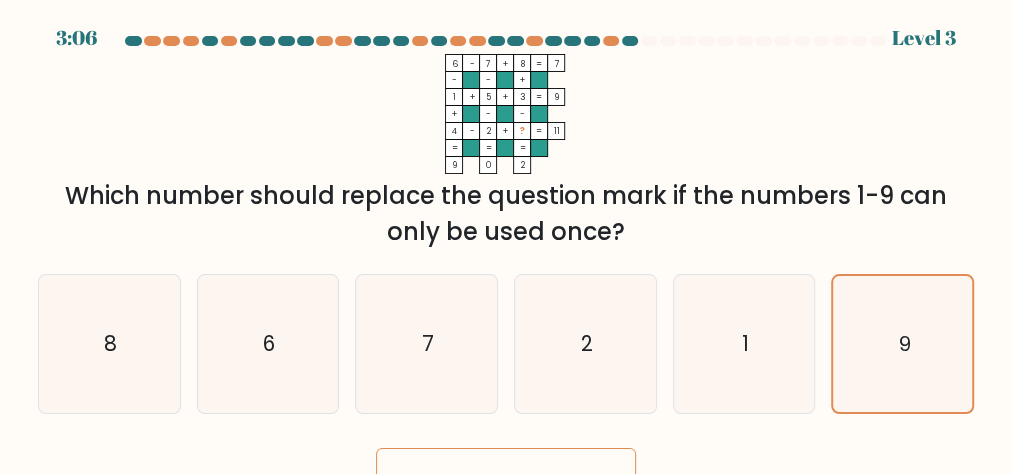 click on "Next" at bounding box center [506, 480] 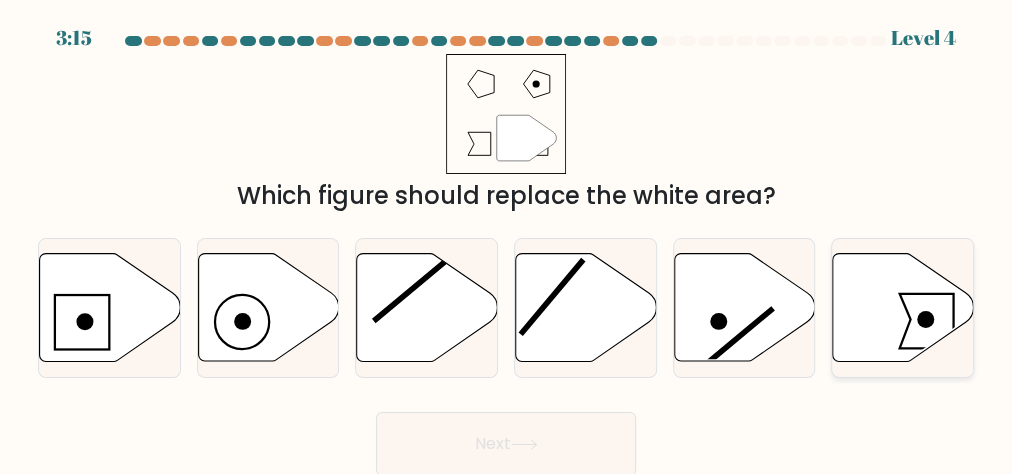 click 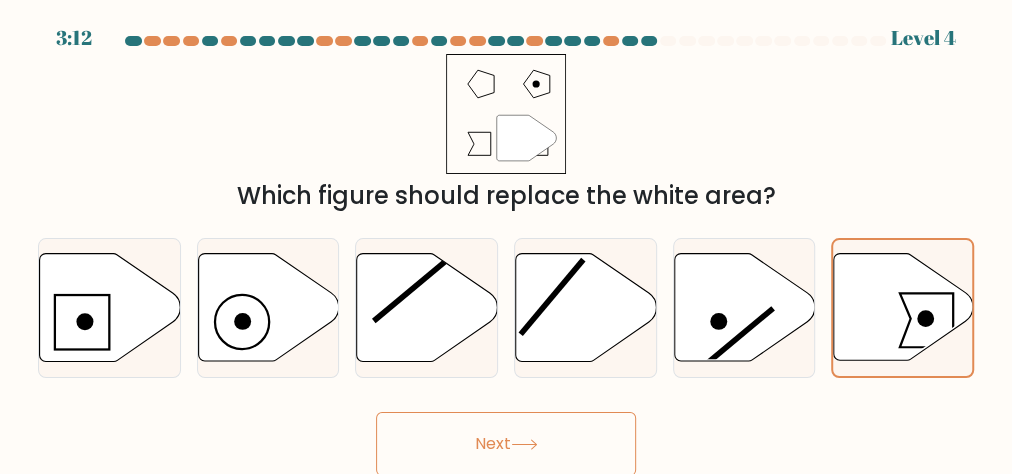 click on "Next" at bounding box center (506, 444) 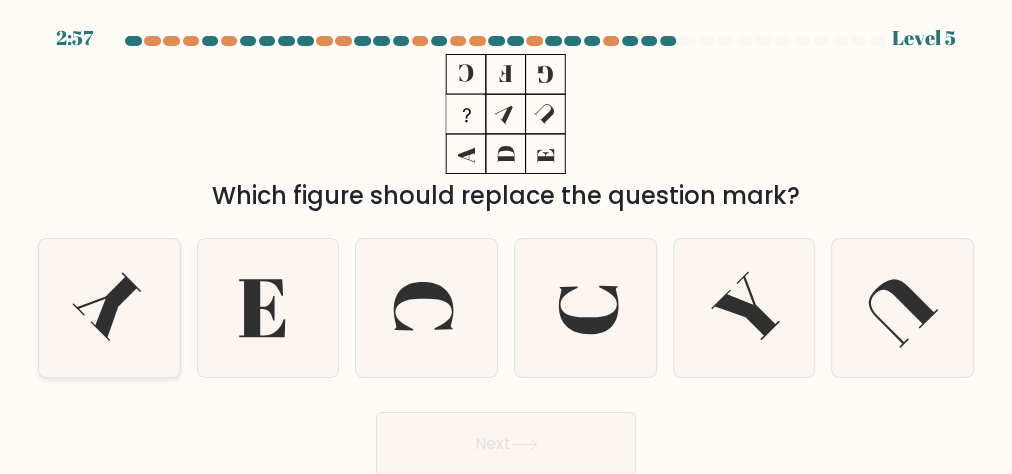 click 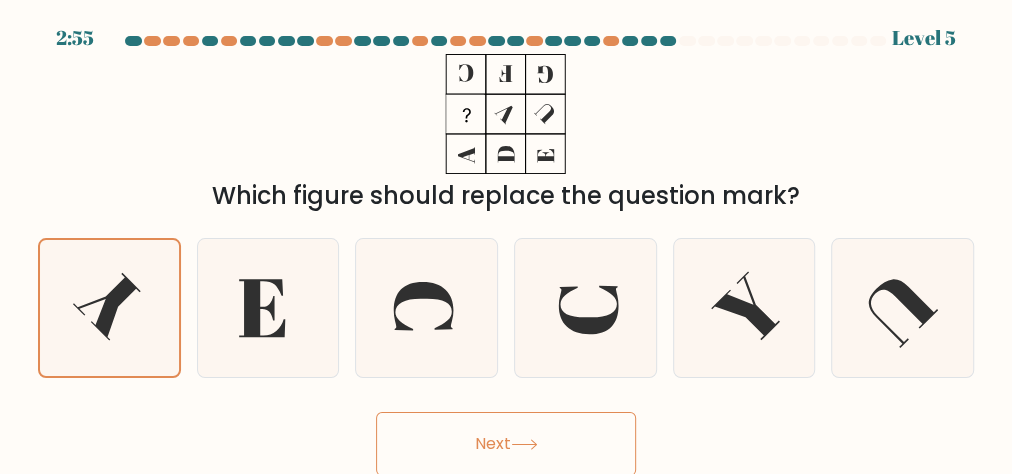 drag, startPoint x: 441, startPoint y: 464, endPoint x: 460, endPoint y: 454, distance: 21.470911 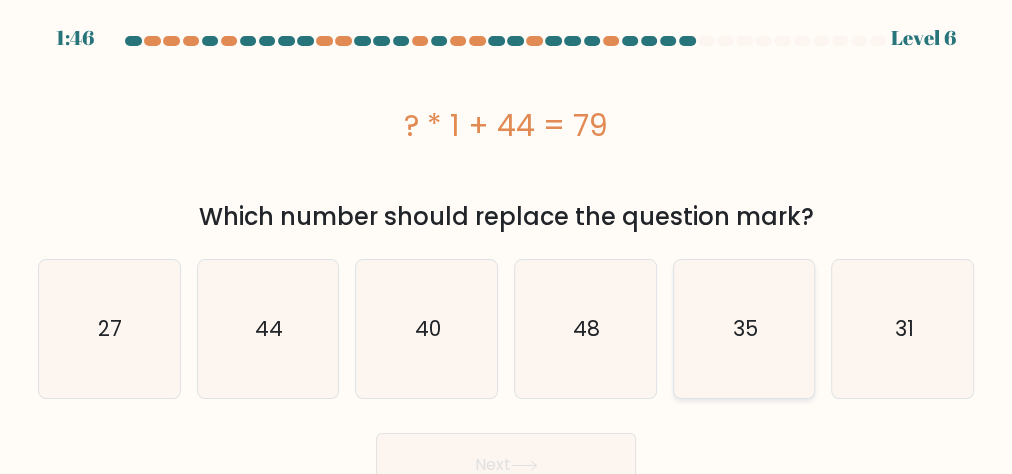 click on "35" 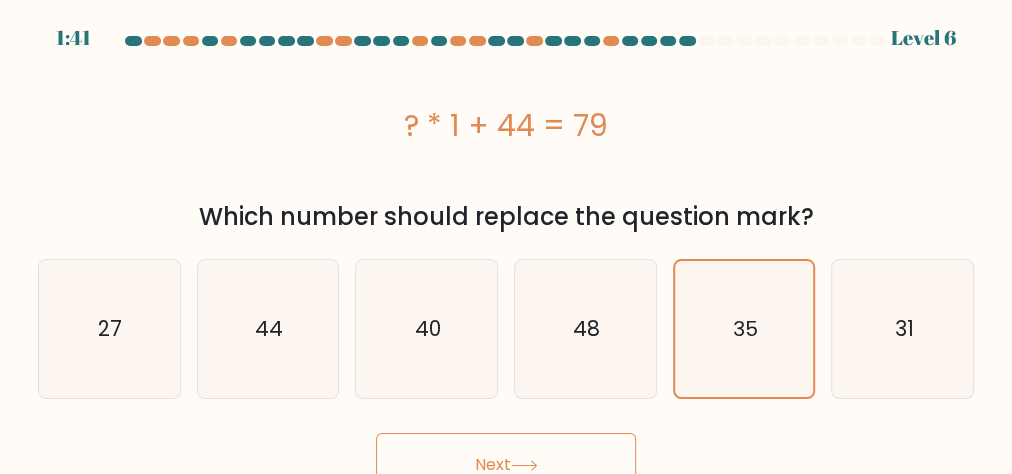scroll, scrollTop: 22, scrollLeft: 0, axis: vertical 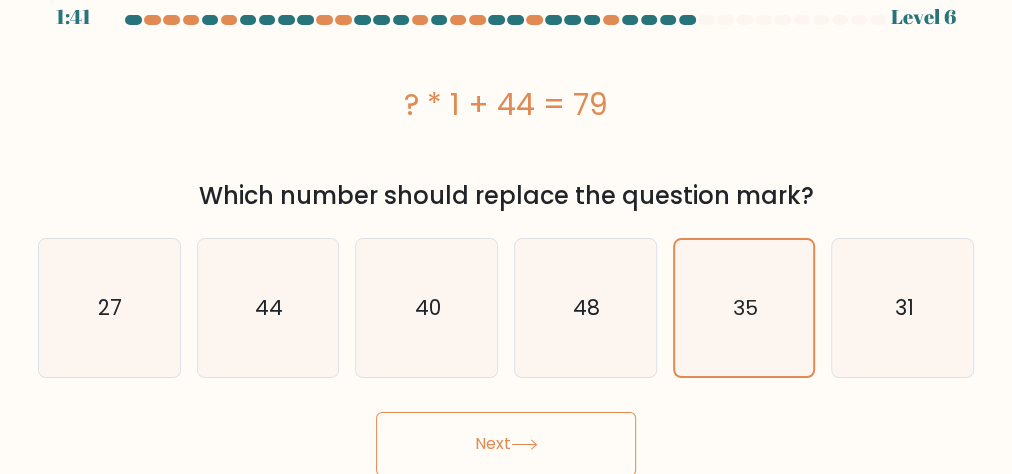 click on "Next" at bounding box center [506, 444] 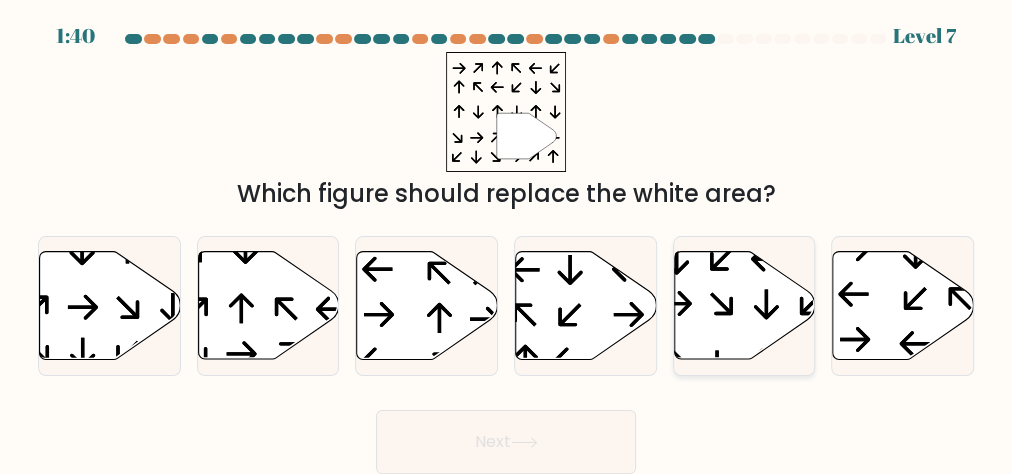 scroll, scrollTop: 1, scrollLeft: 0, axis: vertical 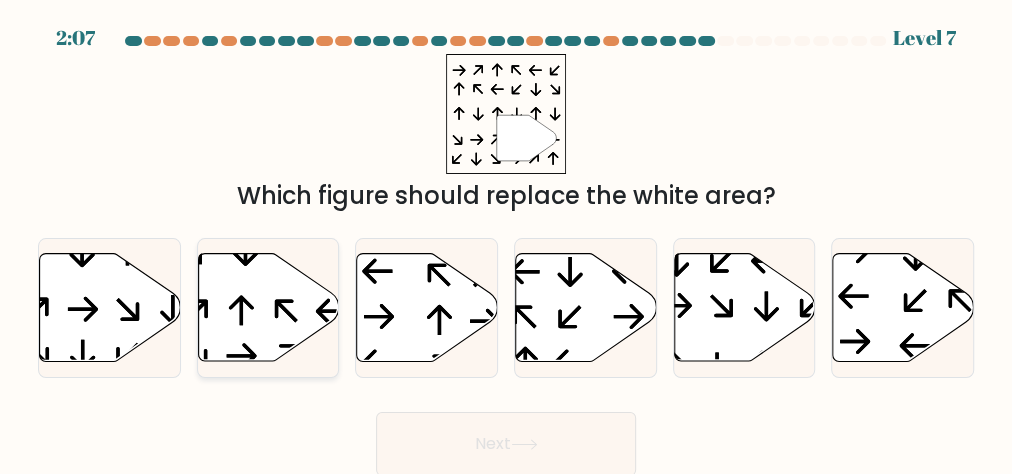 click 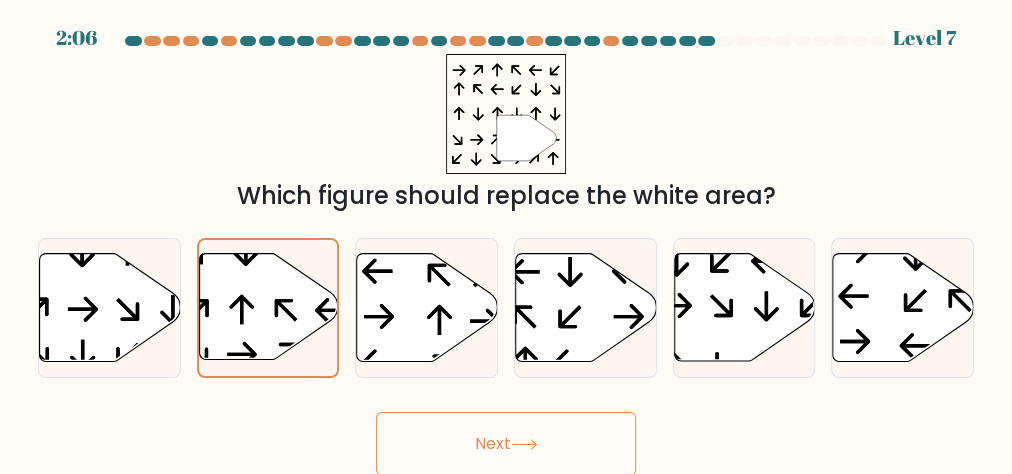 click on "Next" at bounding box center (506, 444) 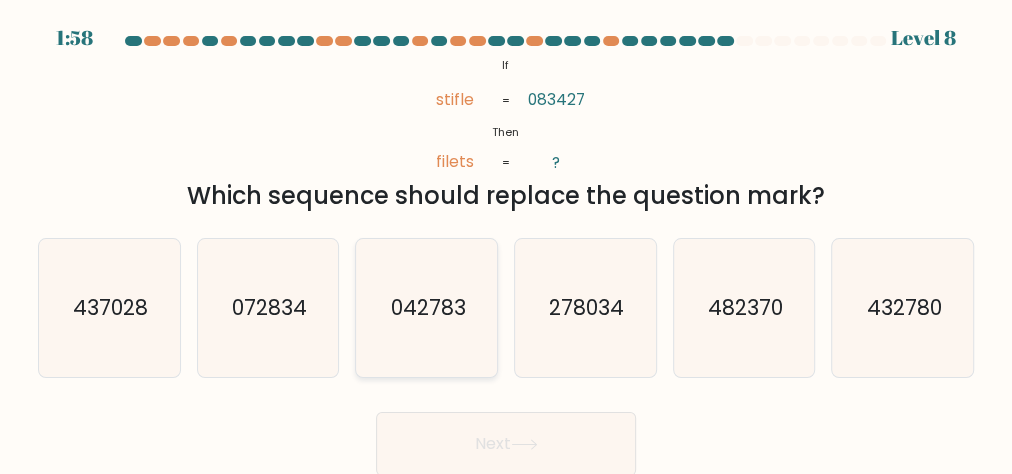click on "042783" 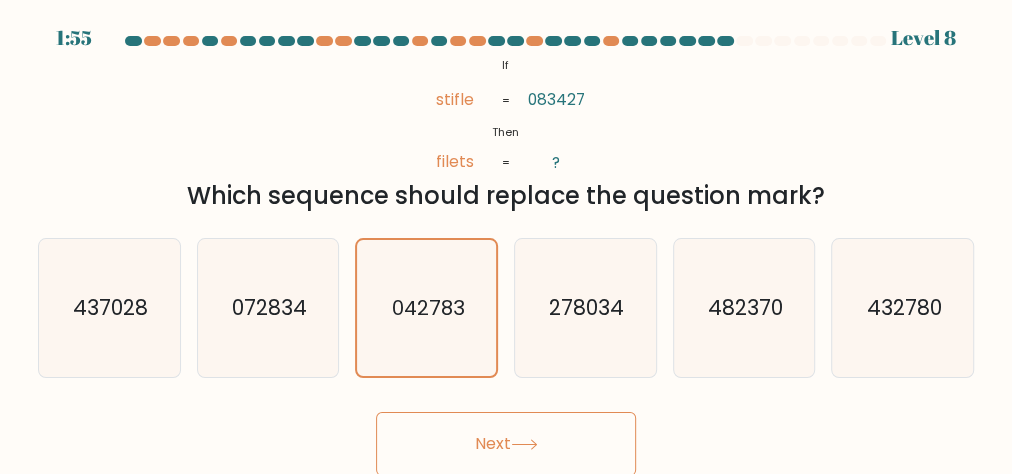 click 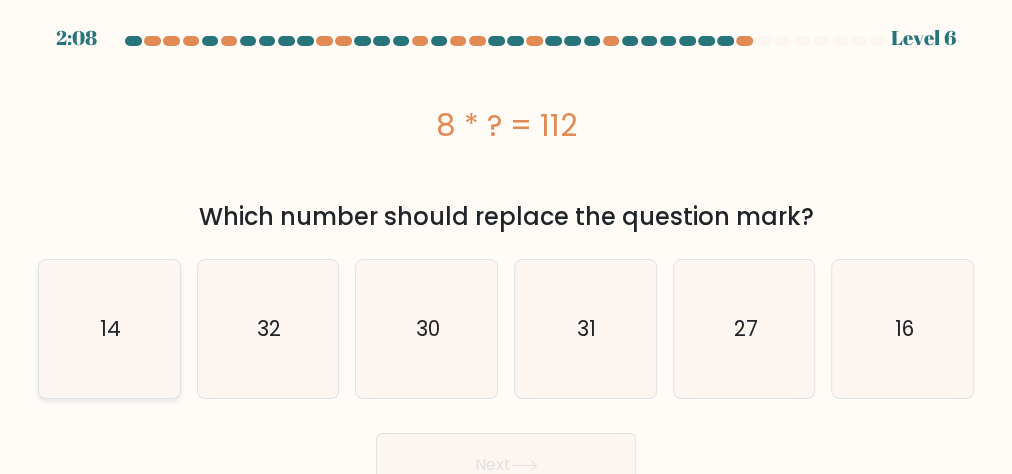 click on "14" 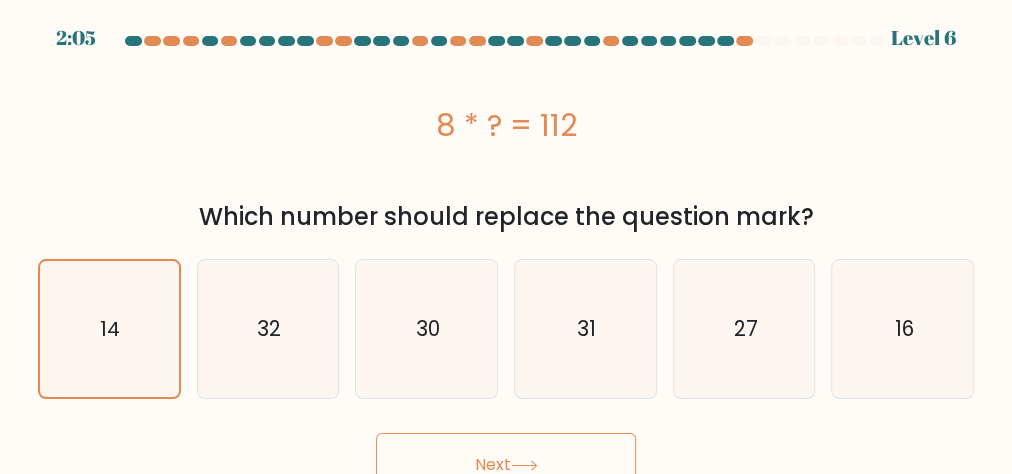 click 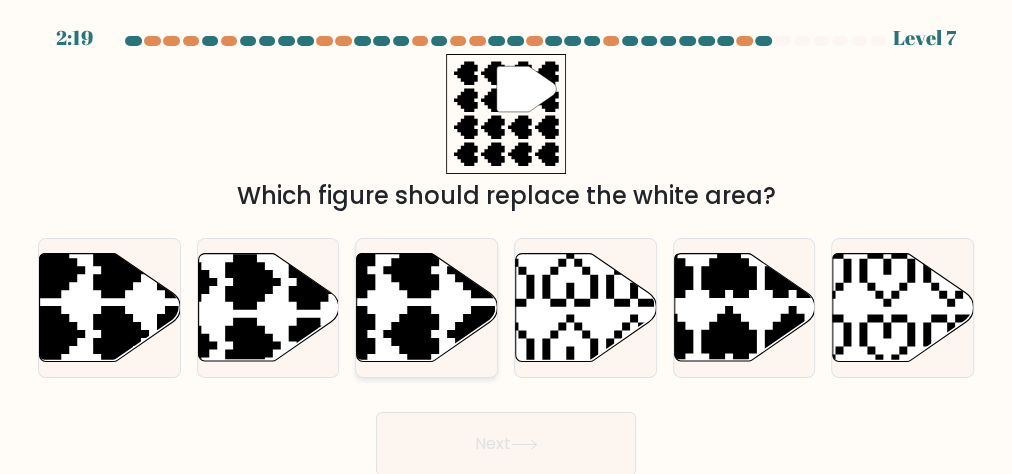drag, startPoint x: 436, startPoint y: 311, endPoint x: 448, endPoint y: 338, distance: 29.546574 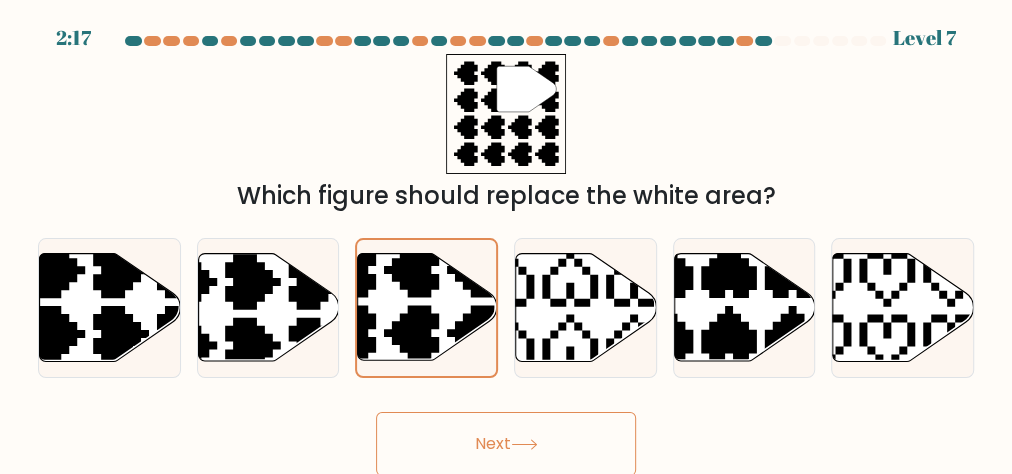 click on "Next" at bounding box center [506, 444] 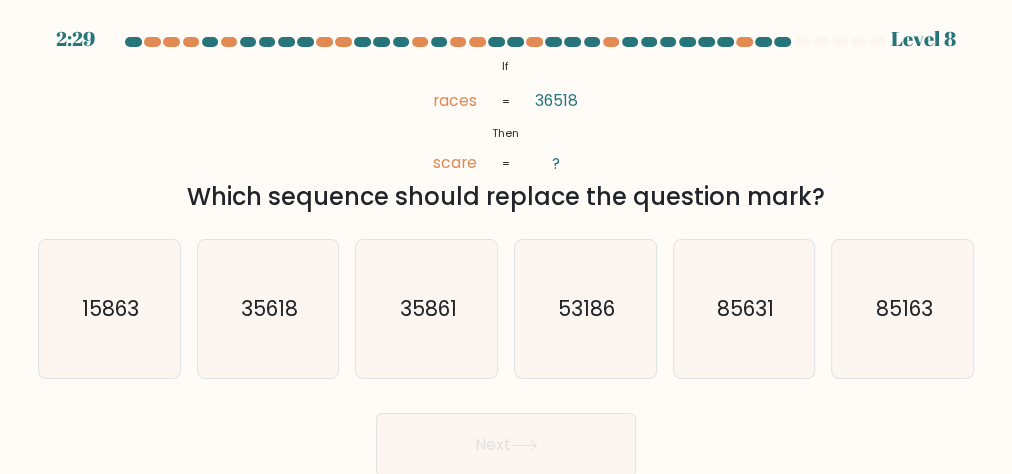scroll, scrollTop: 1, scrollLeft: 0, axis: vertical 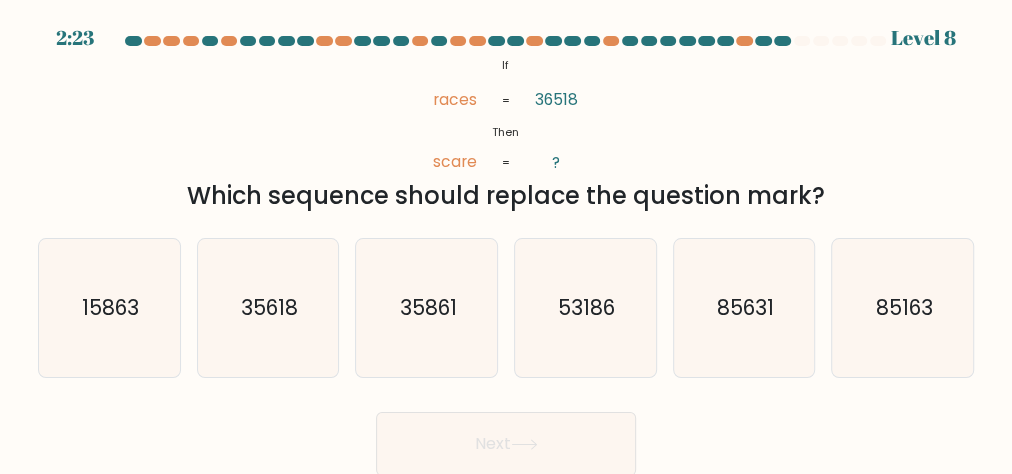 click on "If ?" at bounding box center [506, 256] 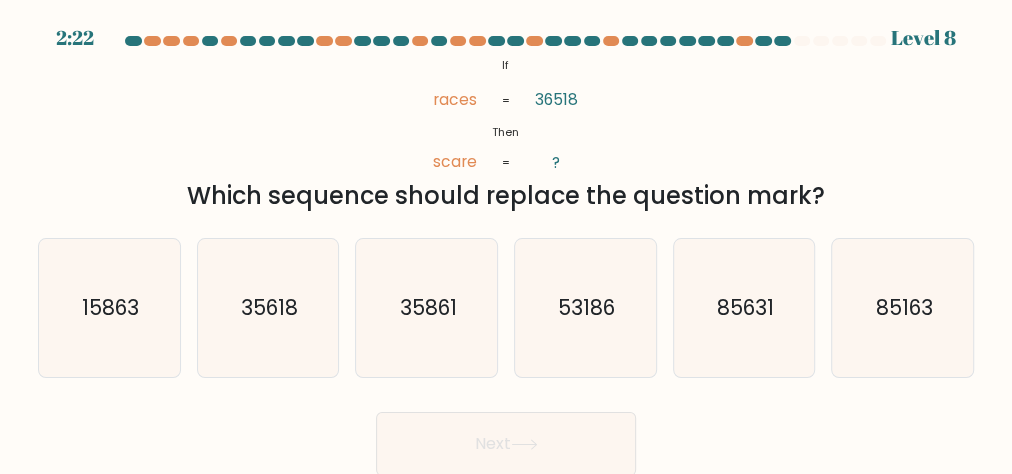 click on "Next" at bounding box center [506, 444] 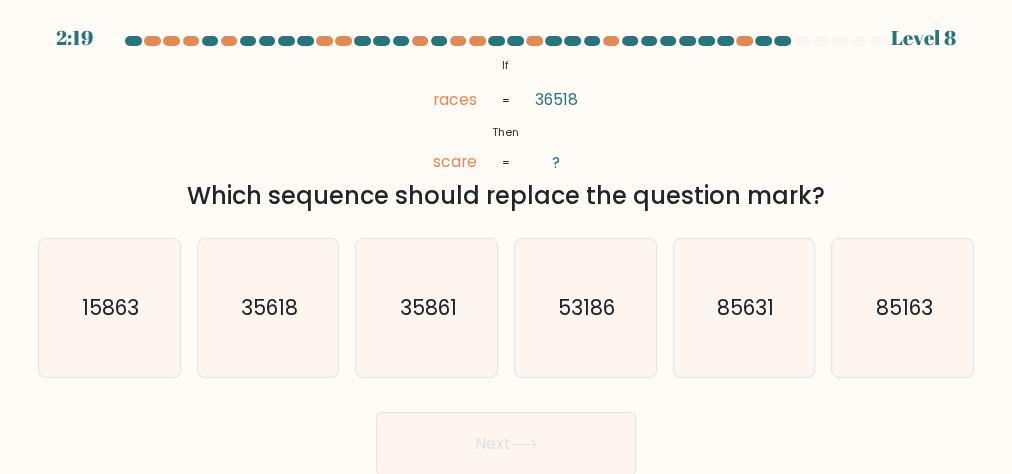 click on "If ?" at bounding box center (506, 256) 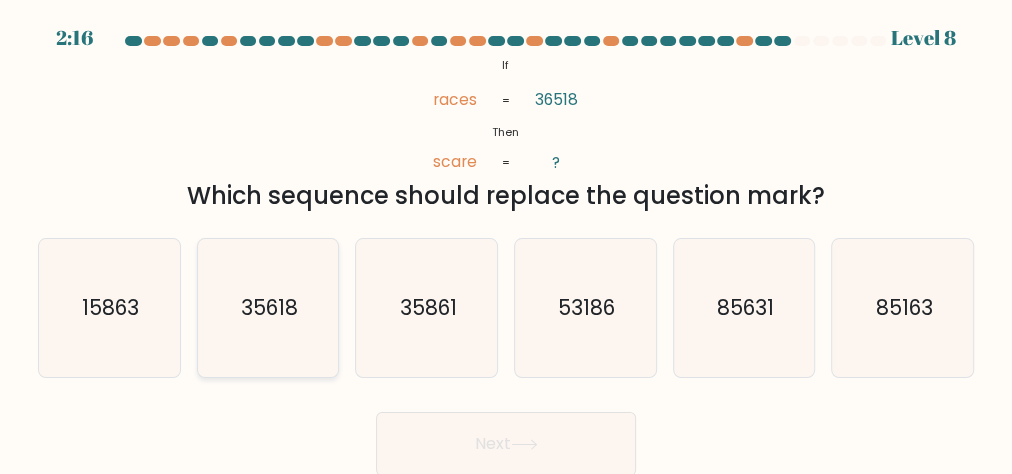click on "35618" 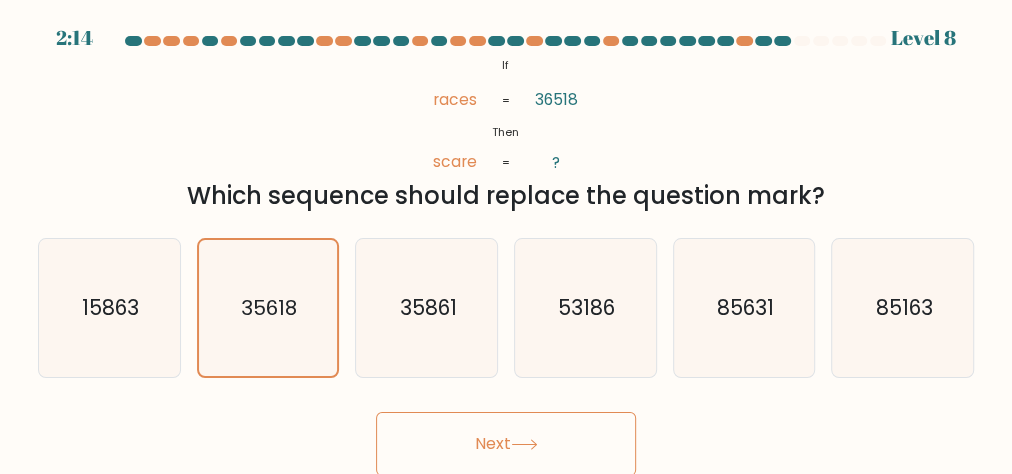 click on "Next" at bounding box center (506, 444) 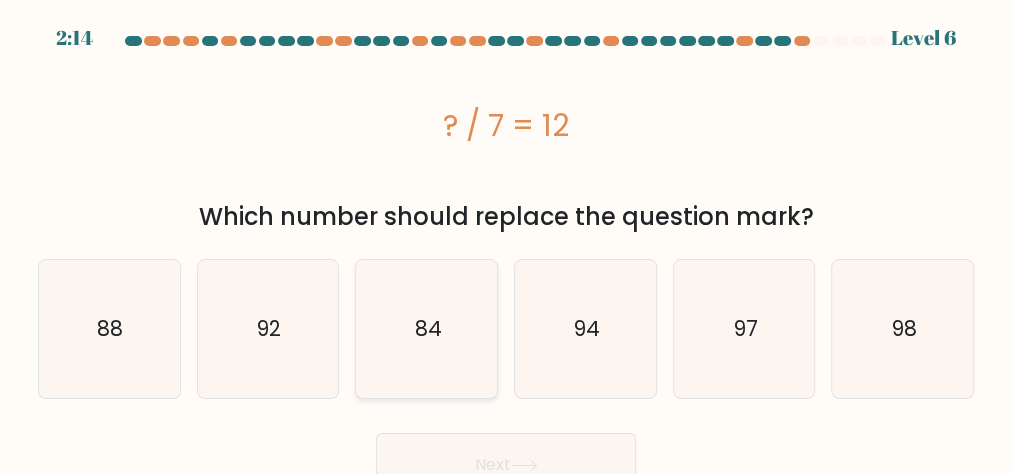click on "84" 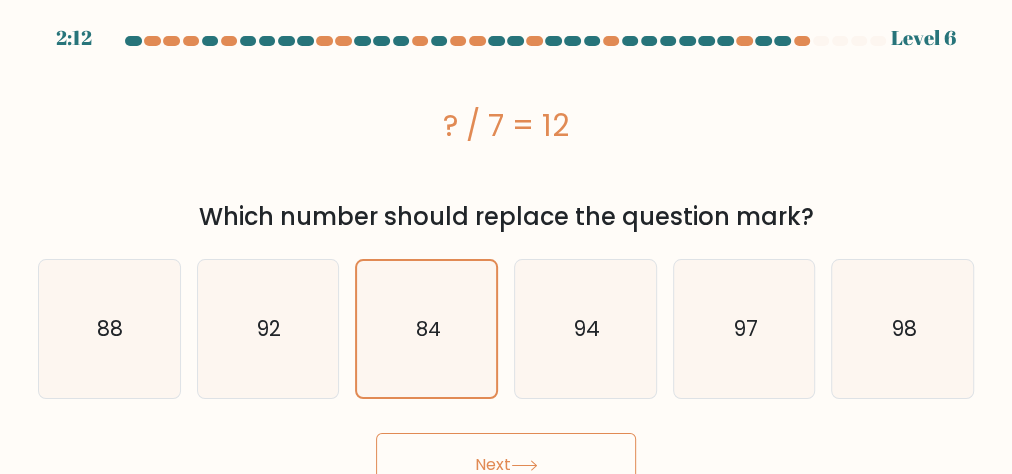 click on "Next" at bounding box center (506, 465) 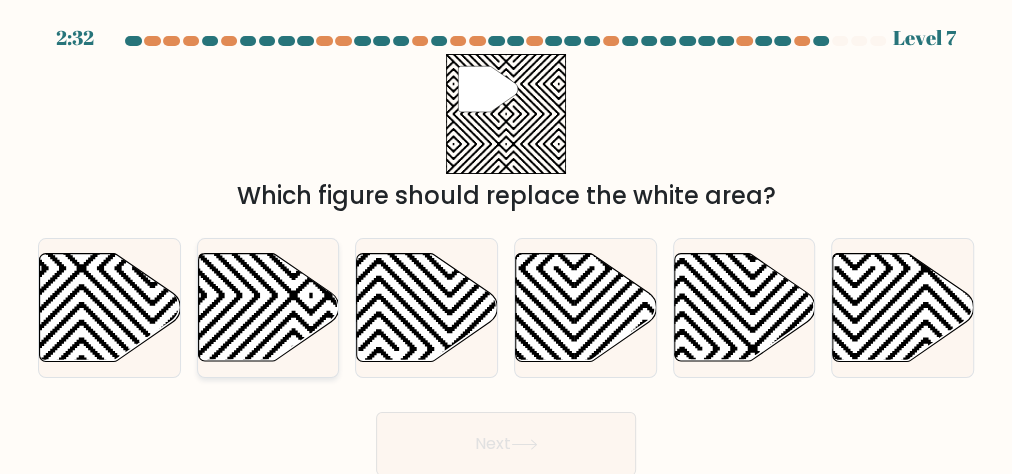 click 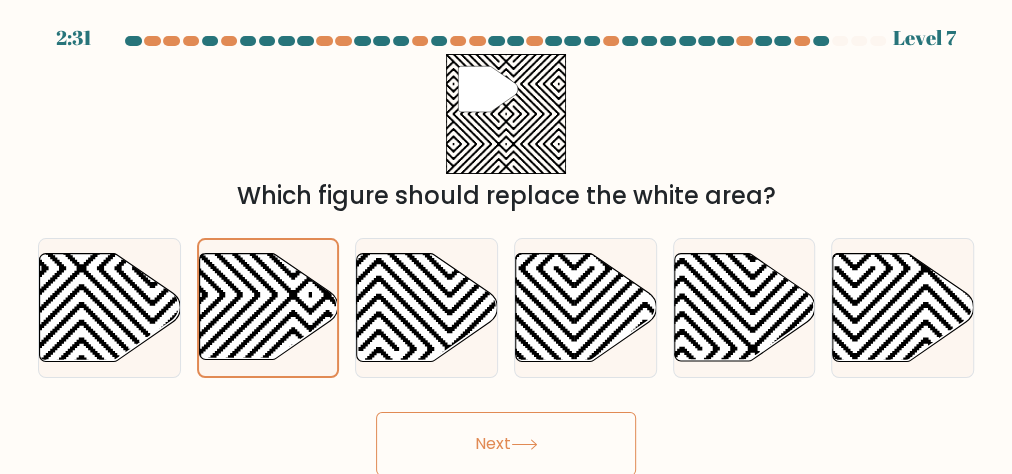 click on "Next" at bounding box center (506, 444) 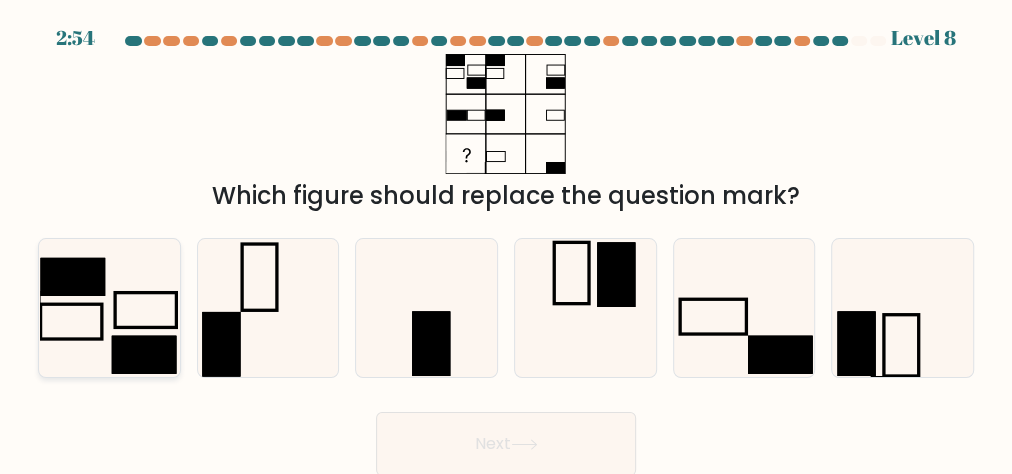 click 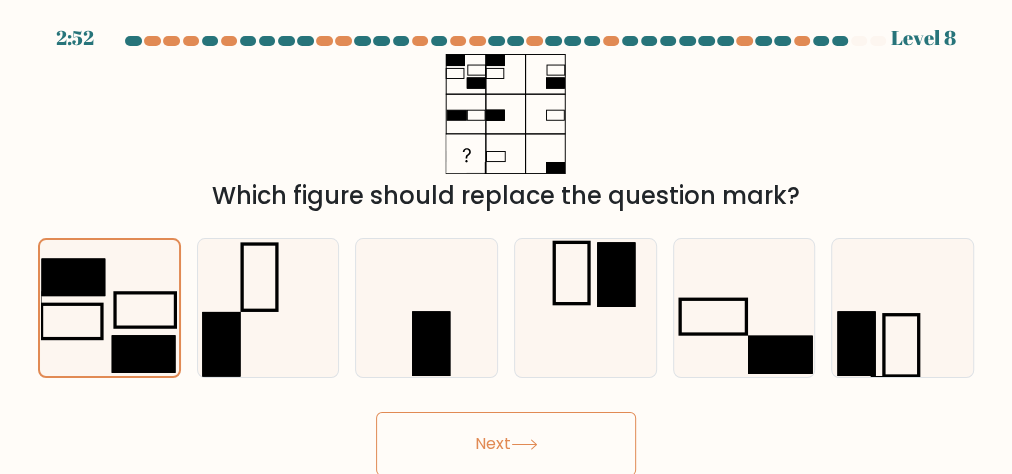 click on "Next" at bounding box center [506, 444] 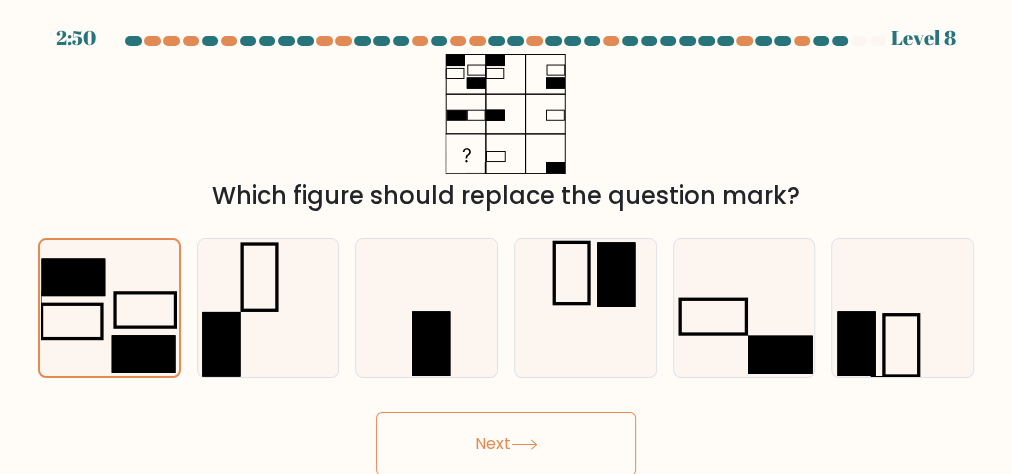 click on "Next" at bounding box center (506, 444) 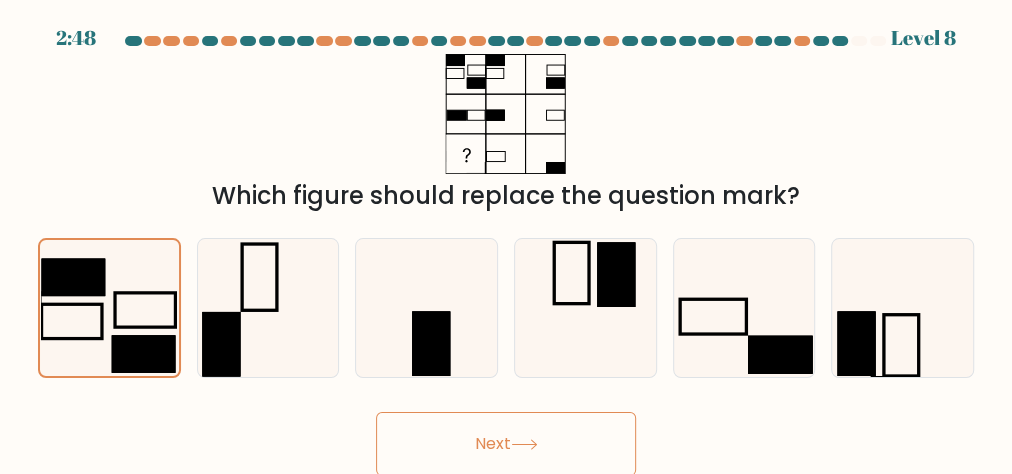click on "Next" at bounding box center [506, 444] 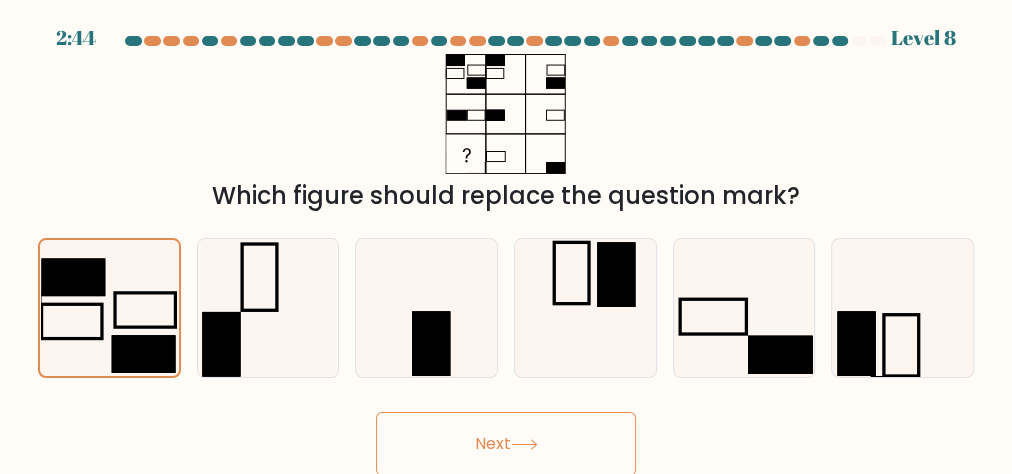 click on "Next" at bounding box center [506, 444] 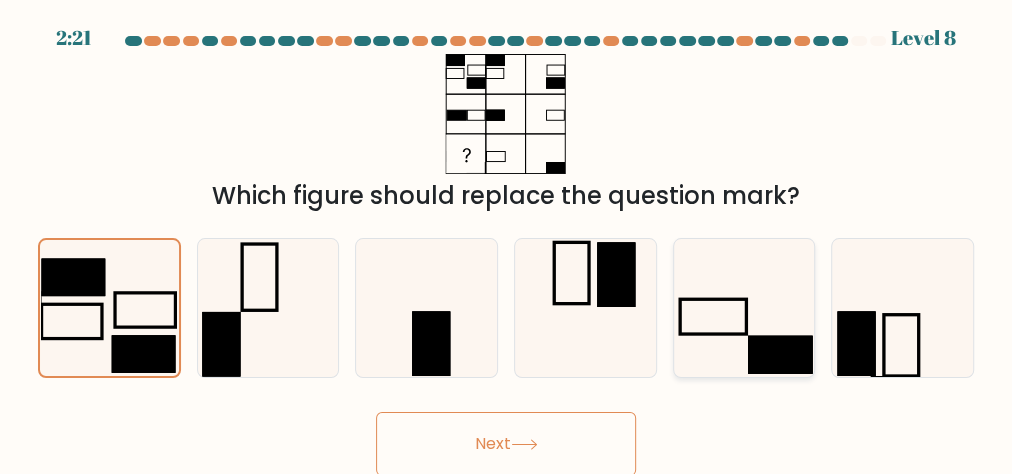 click 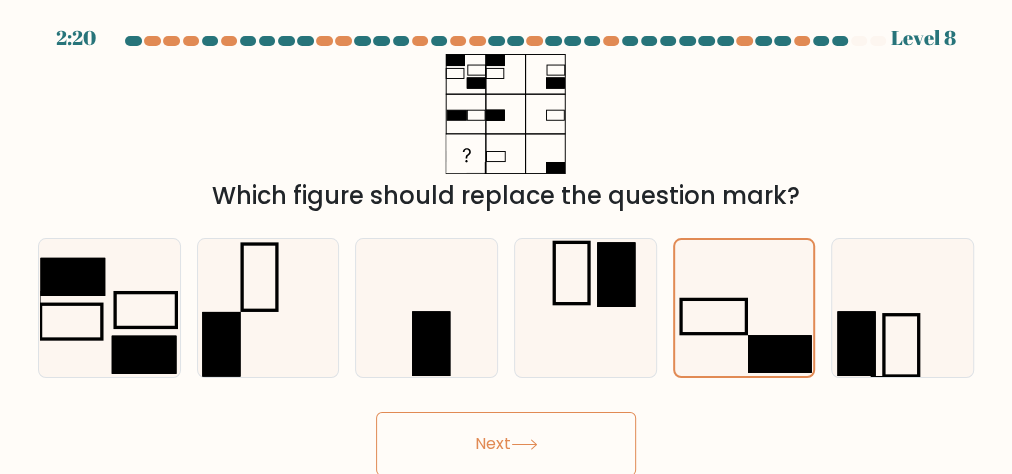 click on "Next" at bounding box center [506, 444] 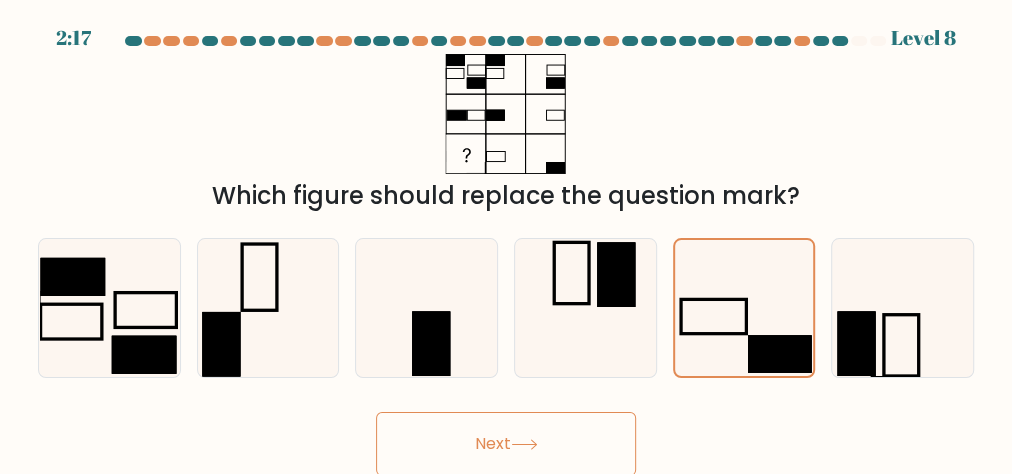 click 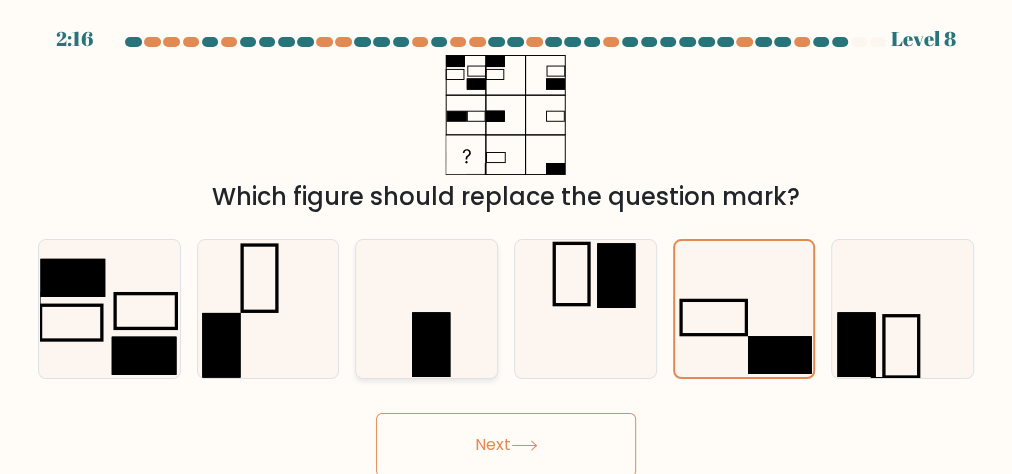 scroll, scrollTop: 1, scrollLeft: 0, axis: vertical 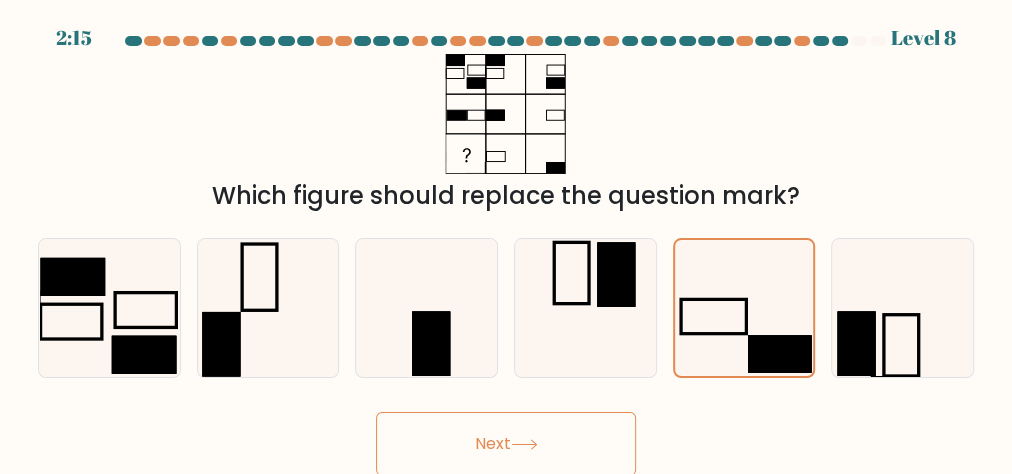 click on "Next" at bounding box center [506, 444] 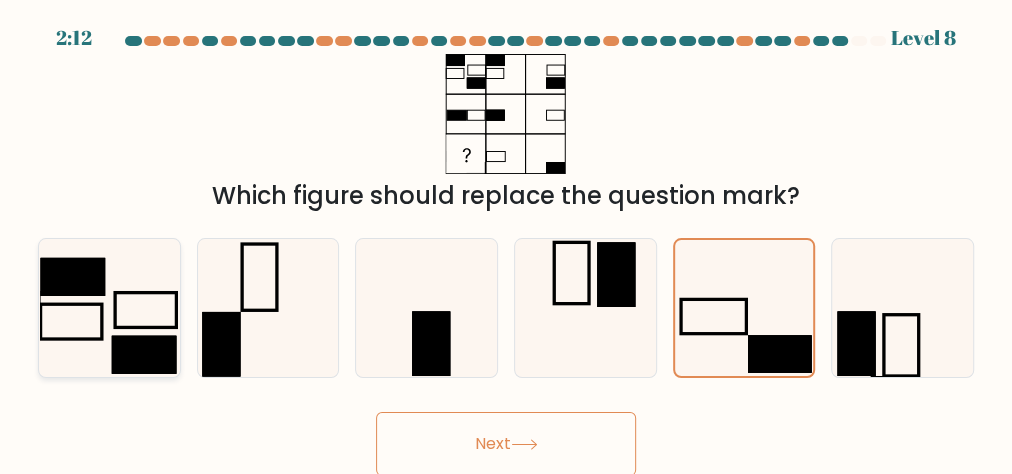 click 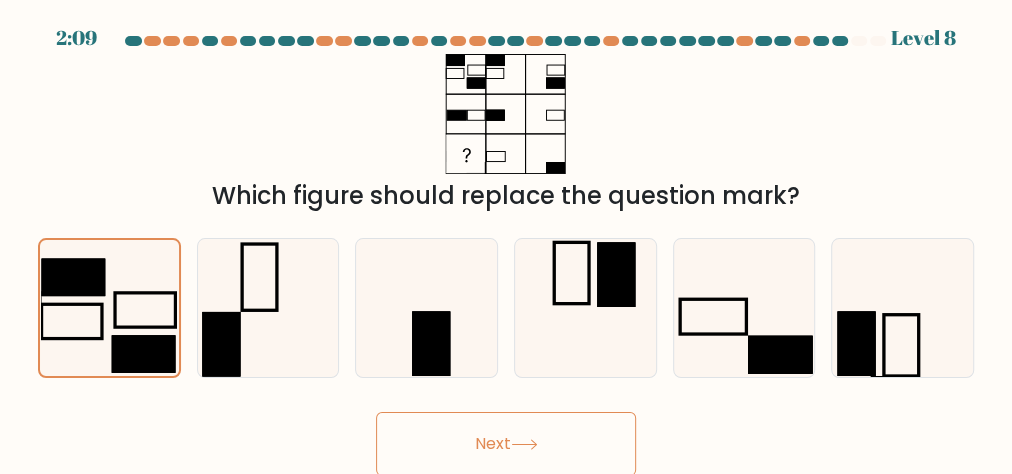 click on "Next" at bounding box center [506, 444] 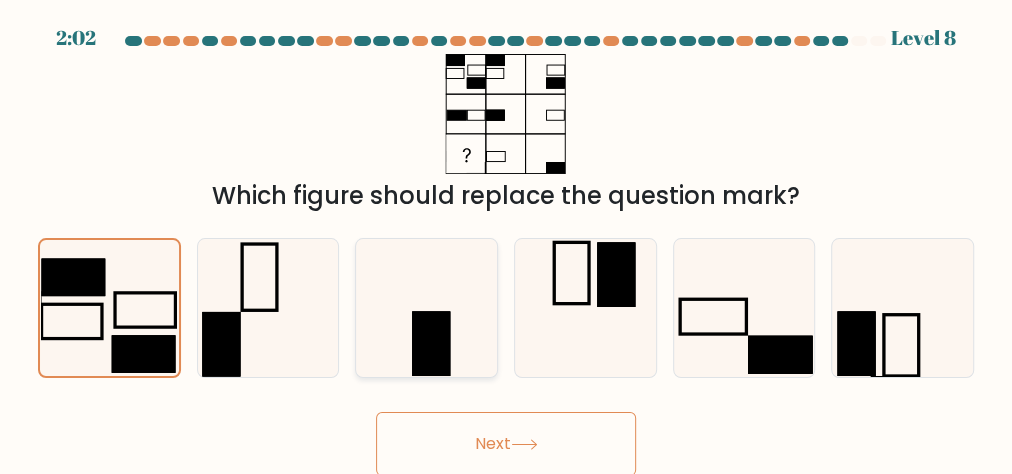 click 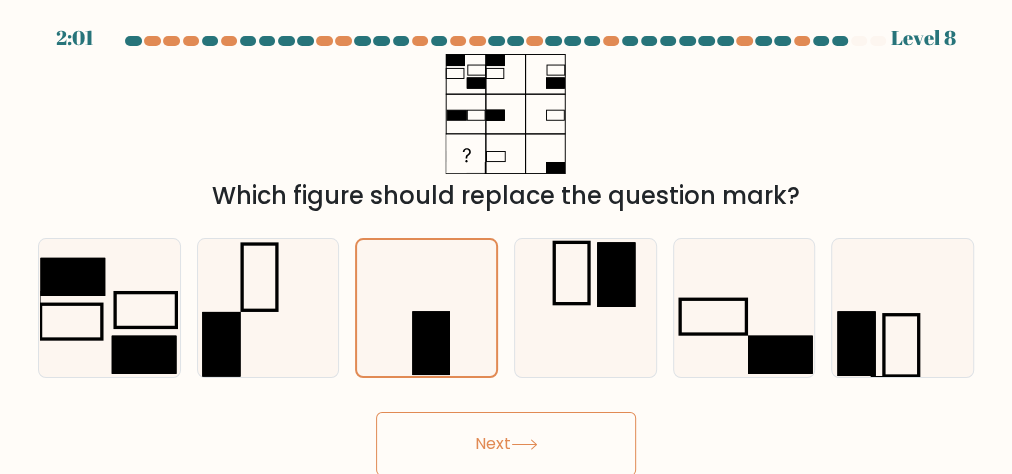 click on "Next" at bounding box center (506, 444) 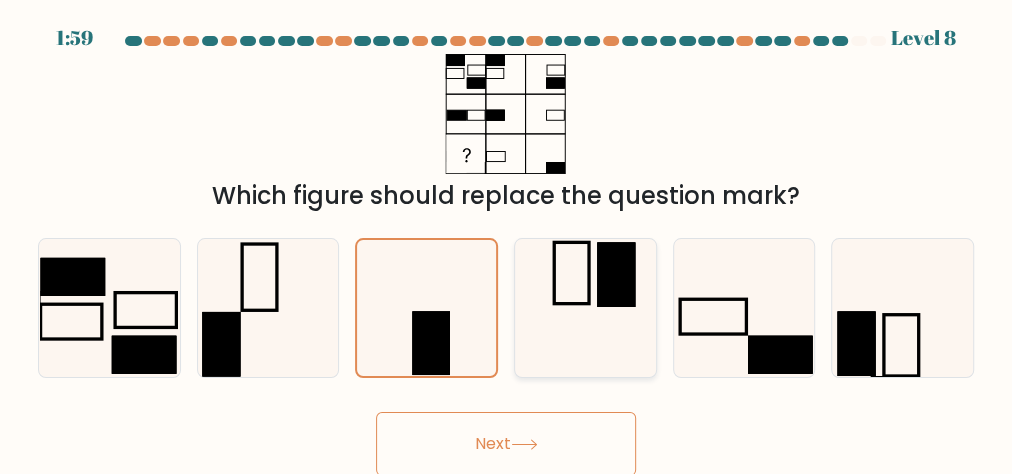 click 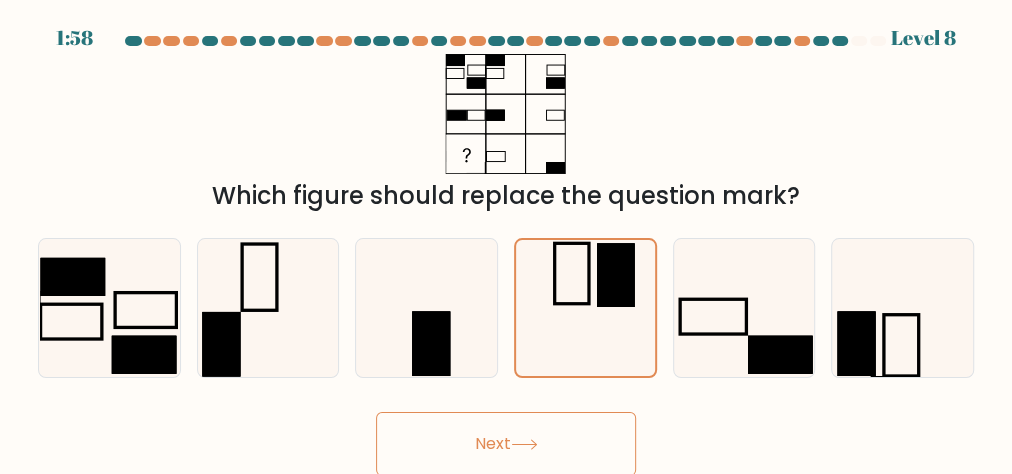 click on "Next" at bounding box center [506, 444] 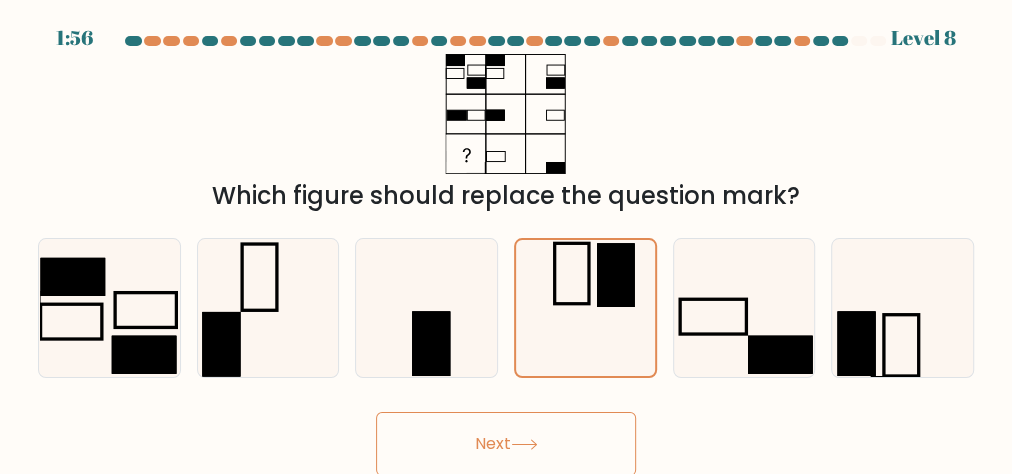 scroll, scrollTop: 0, scrollLeft: 0, axis: both 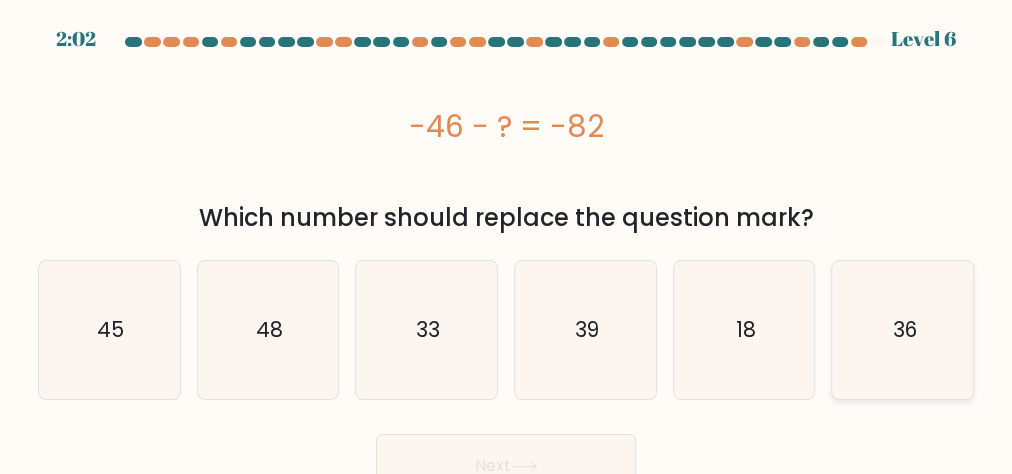 click on "36" 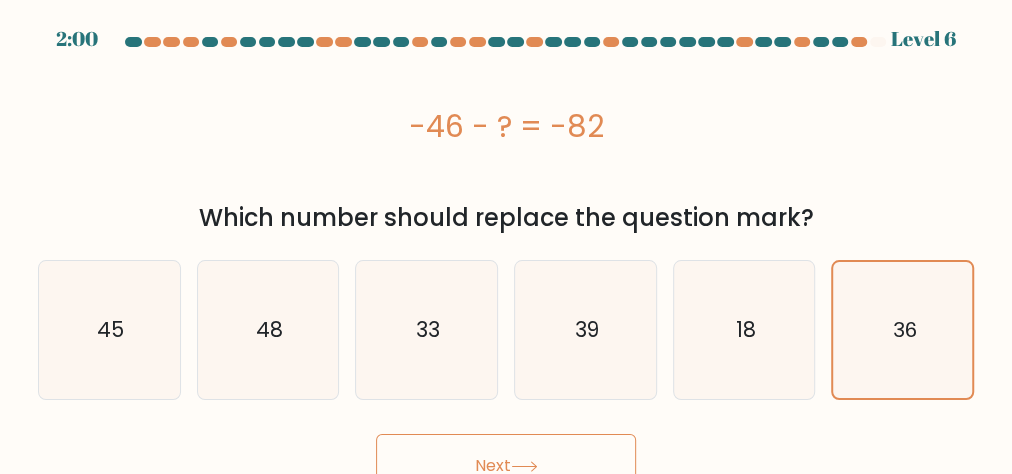 click on "Next" at bounding box center [506, 466] 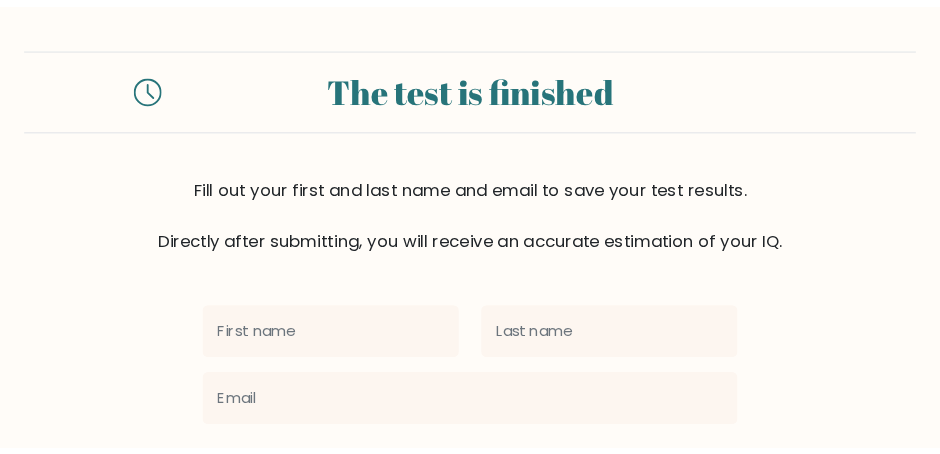 scroll, scrollTop: 0, scrollLeft: 0, axis: both 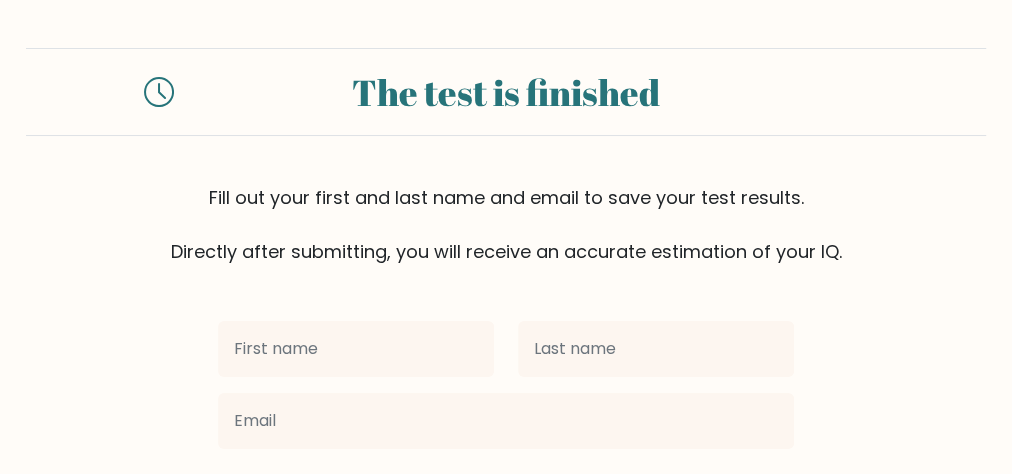 click at bounding box center [356, 349] 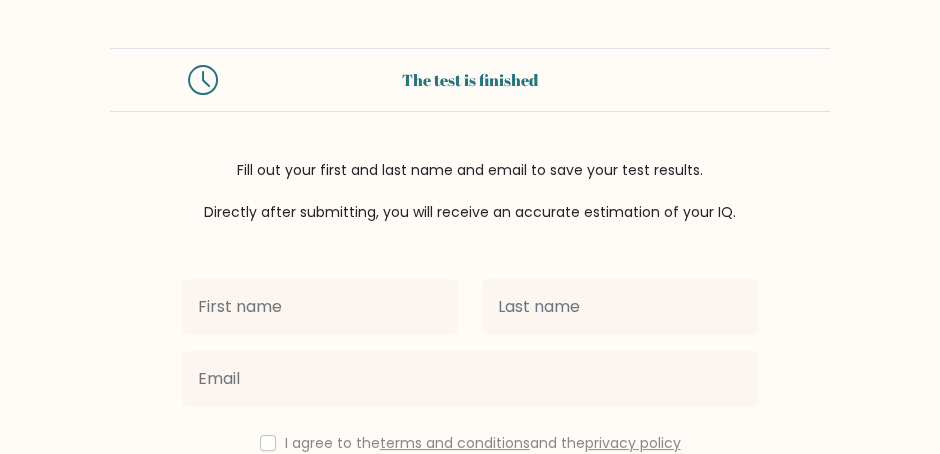 click at bounding box center [320, 307] 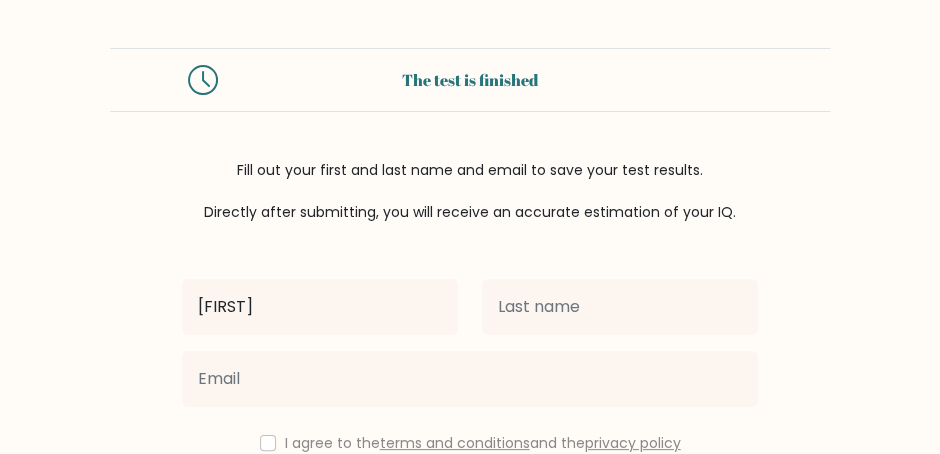 click on "[FIRST]" at bounding box center (320, 307) 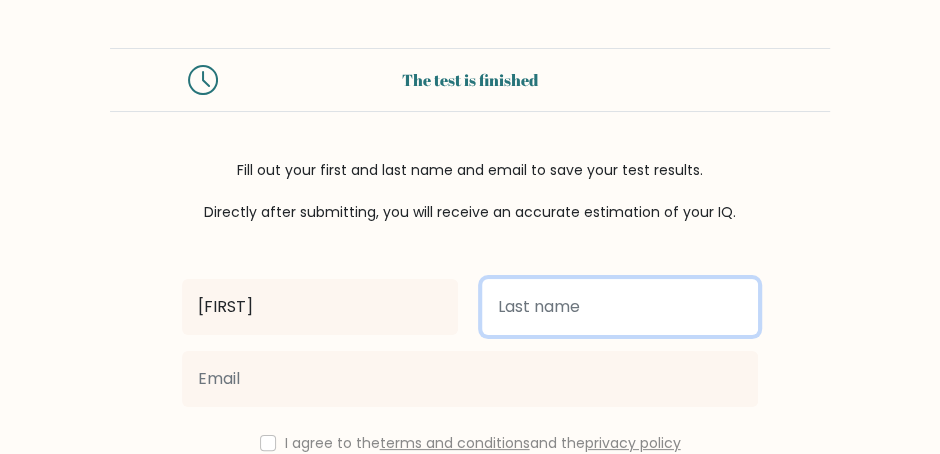 click at bounding box center [620, 307] 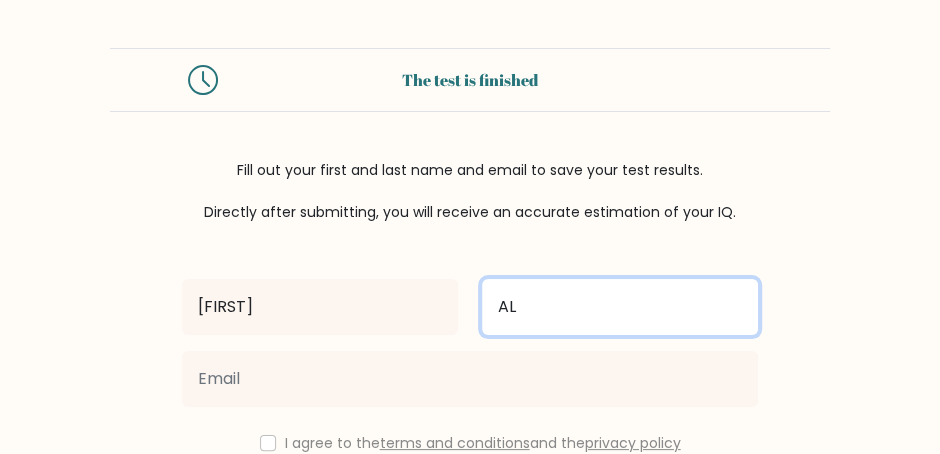 type on "AL" 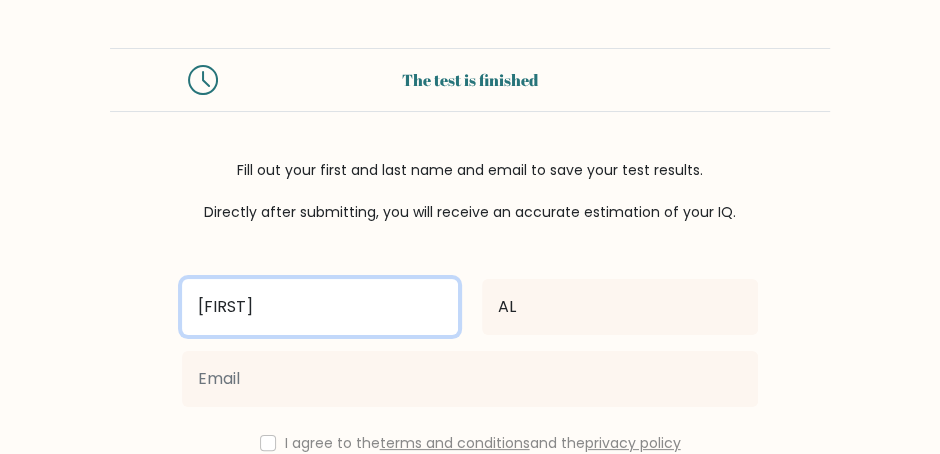 drag, startPoint x: 260, startPoint y: 308, endPoint x: 86, endPoint y: 314, distance: 174.10342 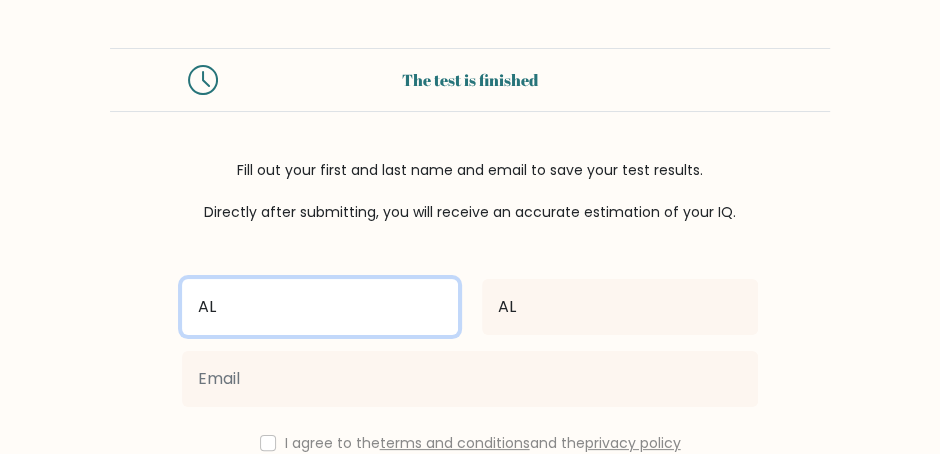 type on "AL" 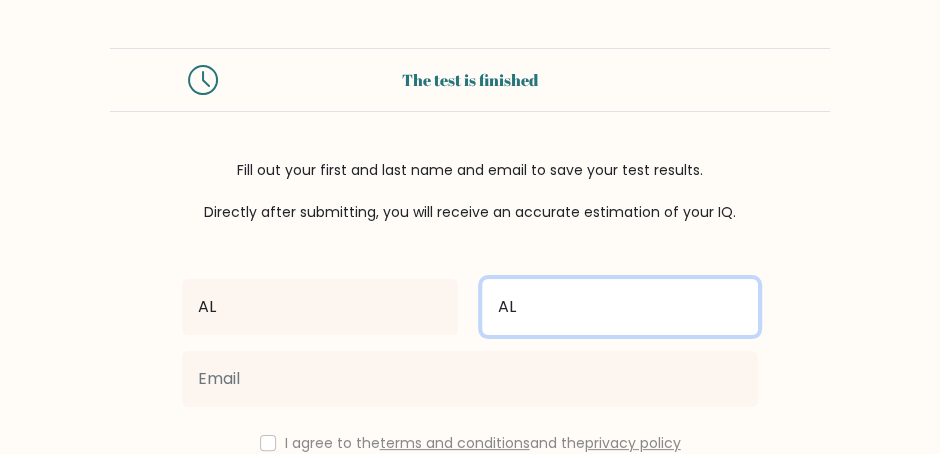 click on "AL" at bounding box center [620, 307] 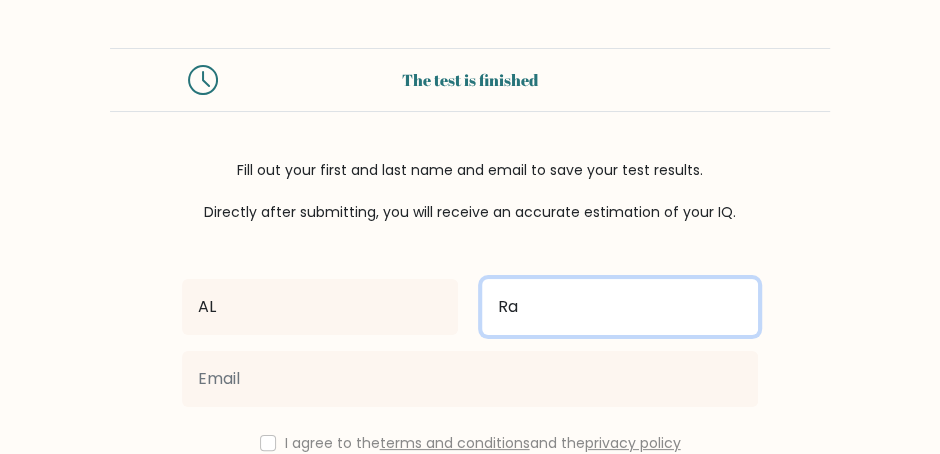 type on "R" 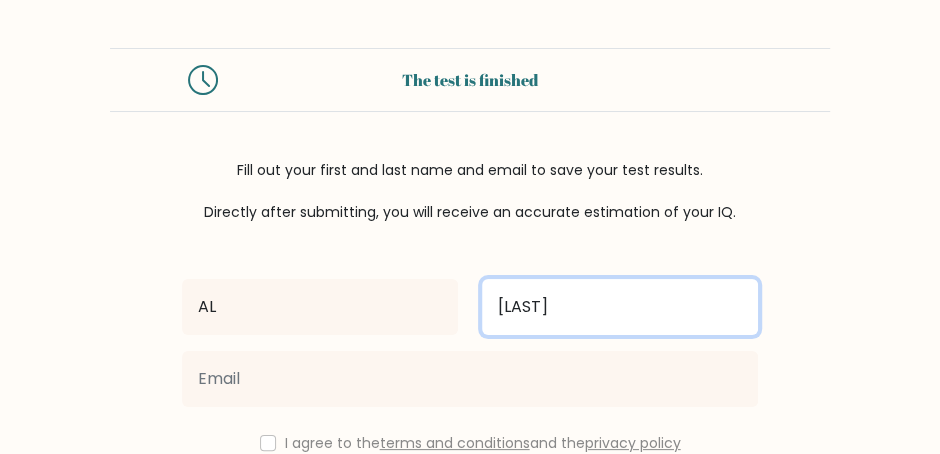 type on "darya" 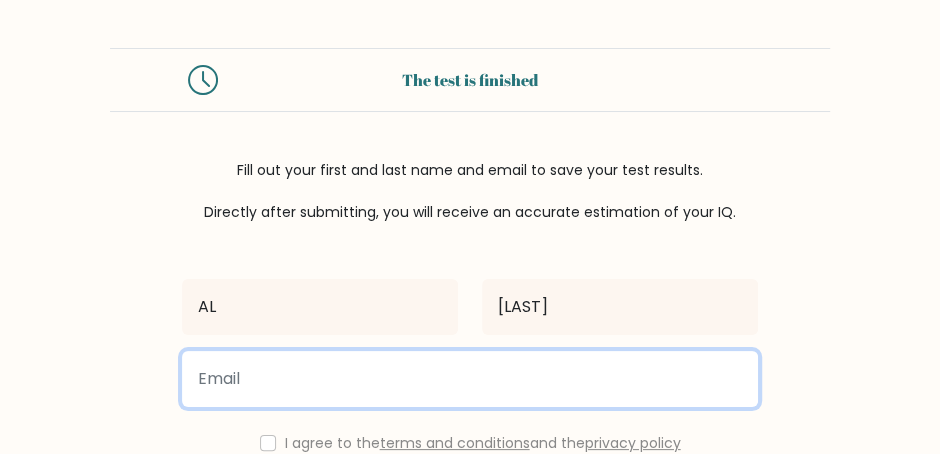 click at bounding box center [470, 379] 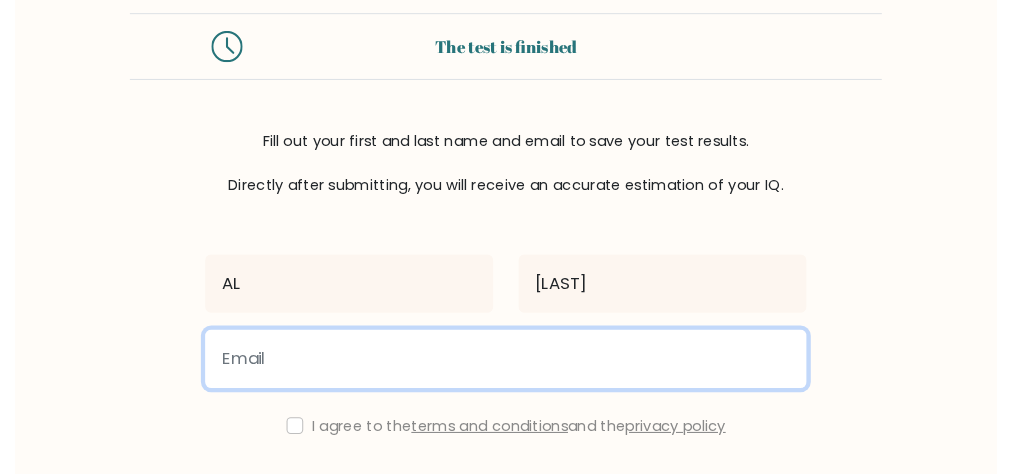 scroll, scrollTop: 0, scrollLeft: 0, axis: both 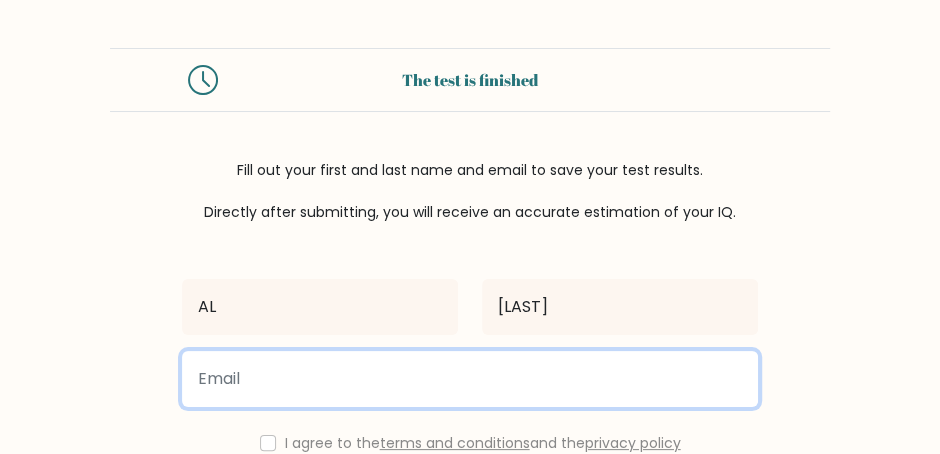 click at bounding box center (470, 379) 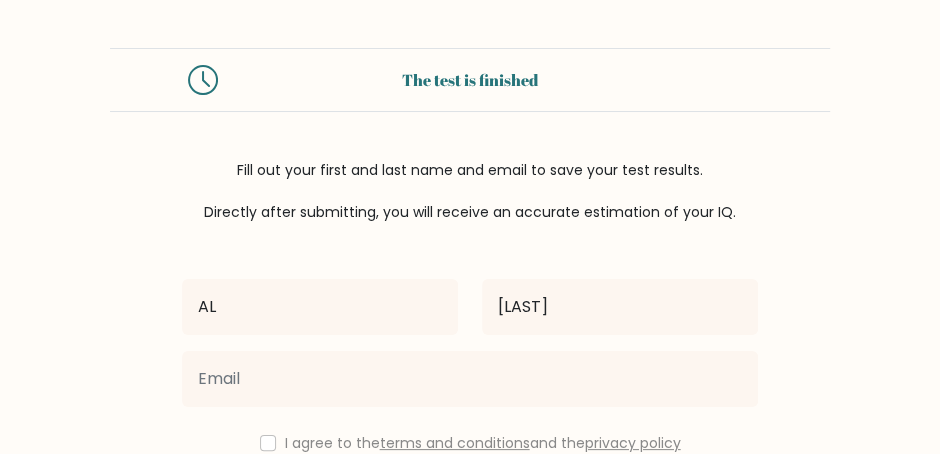 click on "The test is finished" at bounding box center (470, 80) 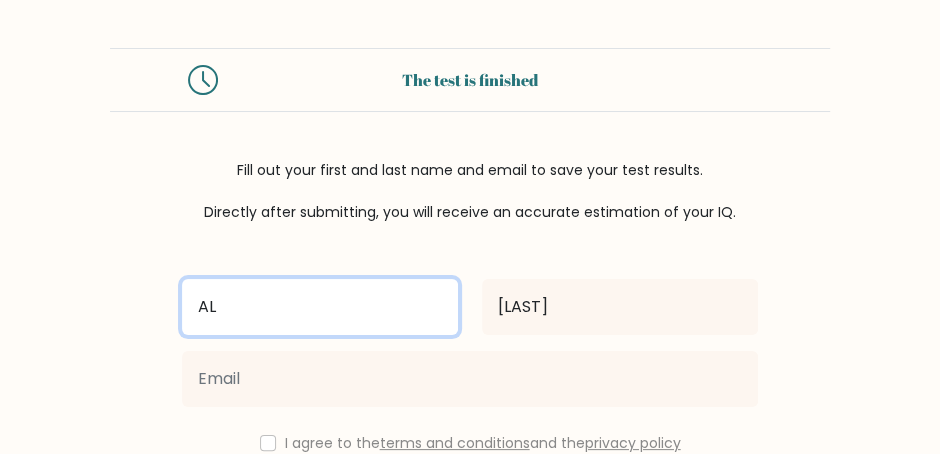 click on "AL" at bounding box center (320, 307) 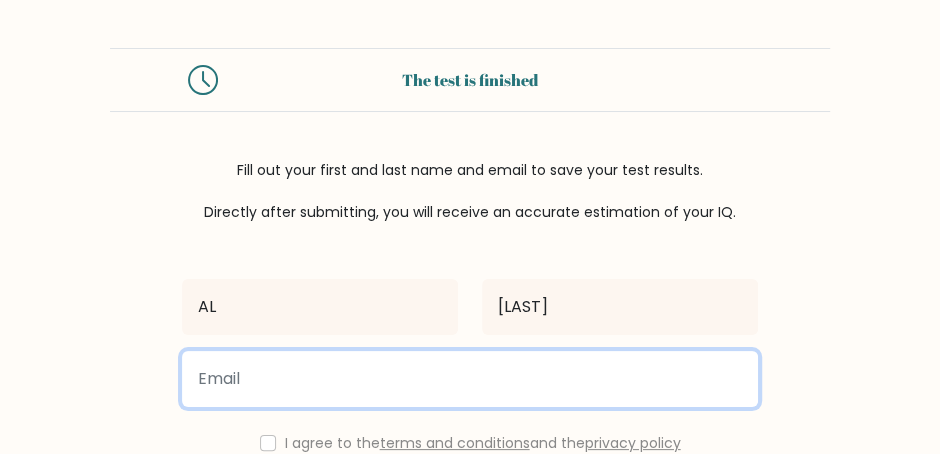 click at bounding box center [470, 379] 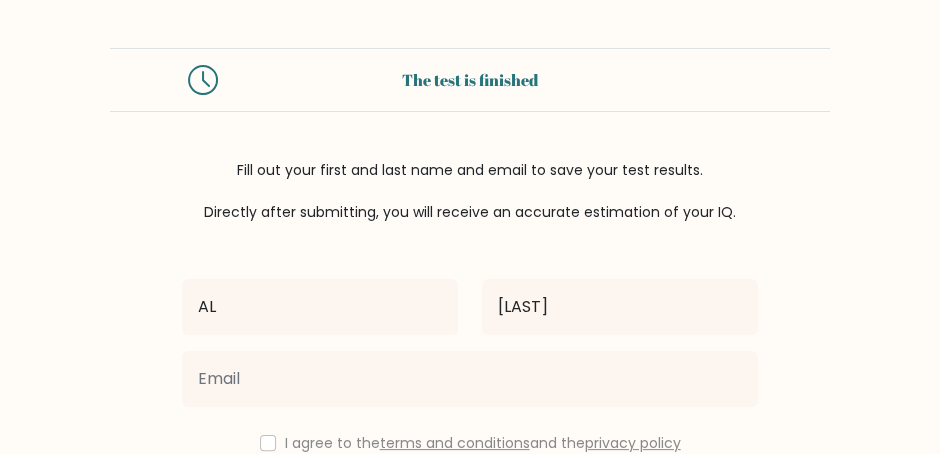 click on "The test is finished
Fill out your first and last name and email to save your test results.
Directly after submitting, you will receive an accurate estimation of your IQ.
AL darya" at bounding box center (470, 330) 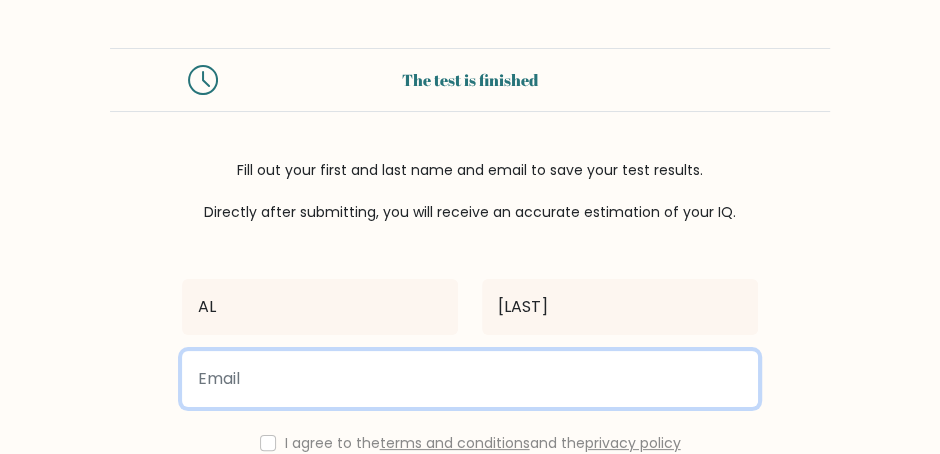 click at bounding box center [470, 379] 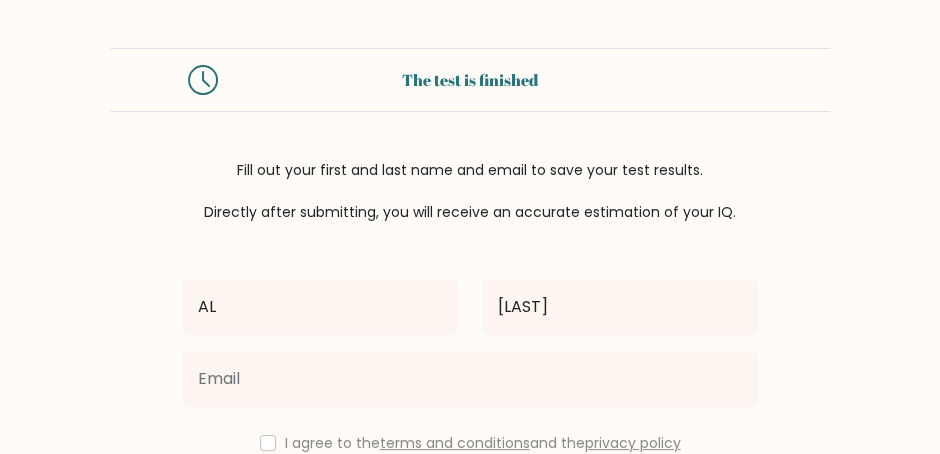 click on "The test is finished
Fill out your first and last name and email to save your test results.
Directly after submitting, you will receive an accurate estimation of your IQ.
AL darya" at bounding box center (470, 330) 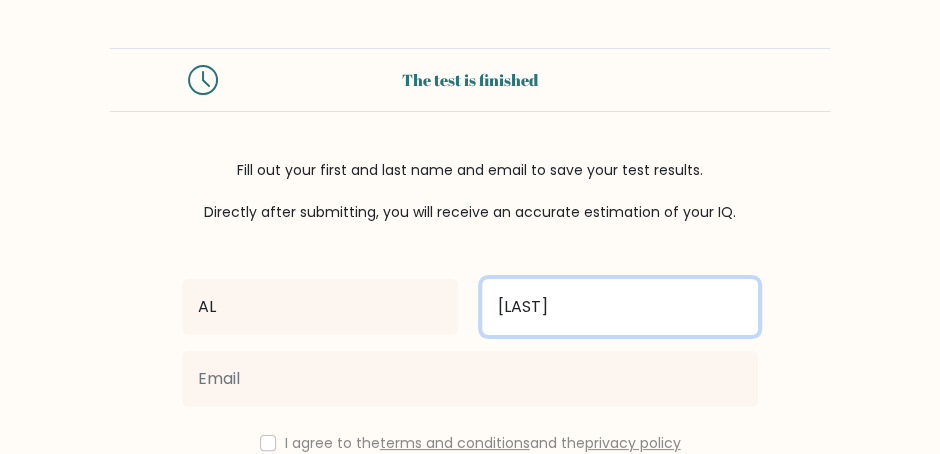 click on "darya" at bounding box center (620, 307) 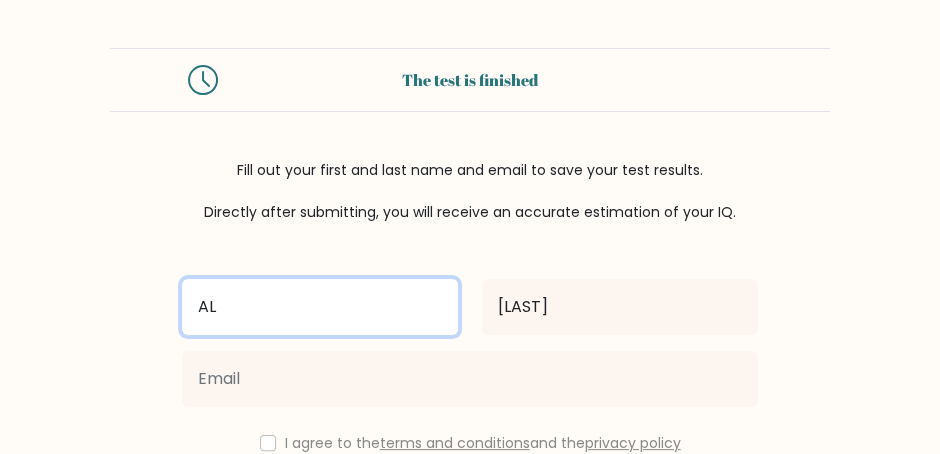 click on "AL" at bounding box center [320, 307] 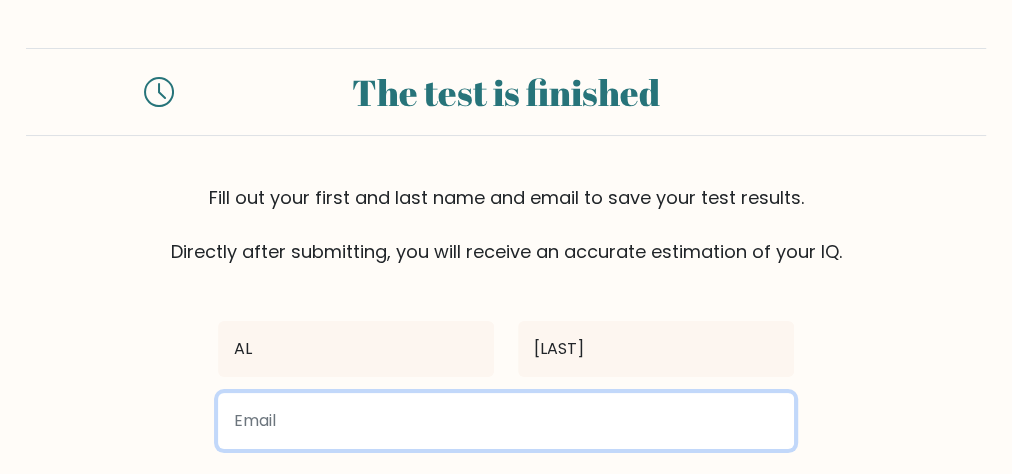 click at bounding box center (506, 421) 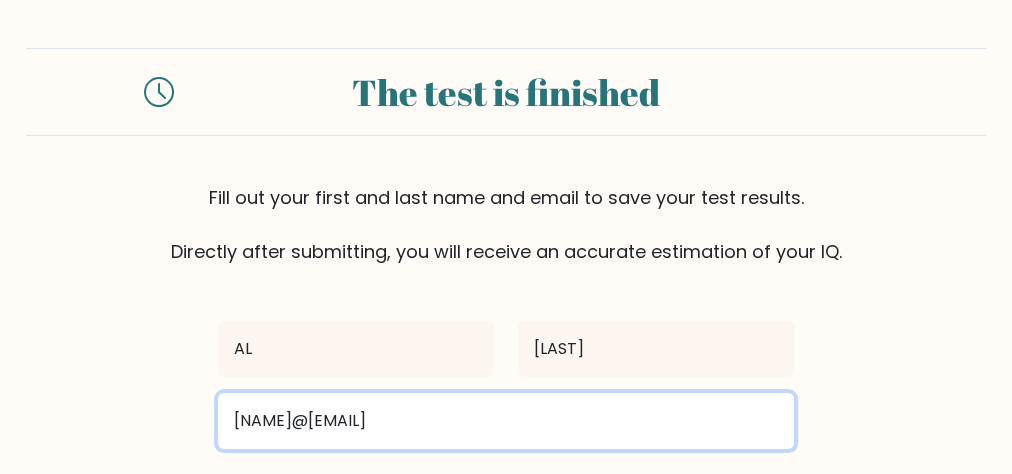 type on "zedgan@yahoo.com" 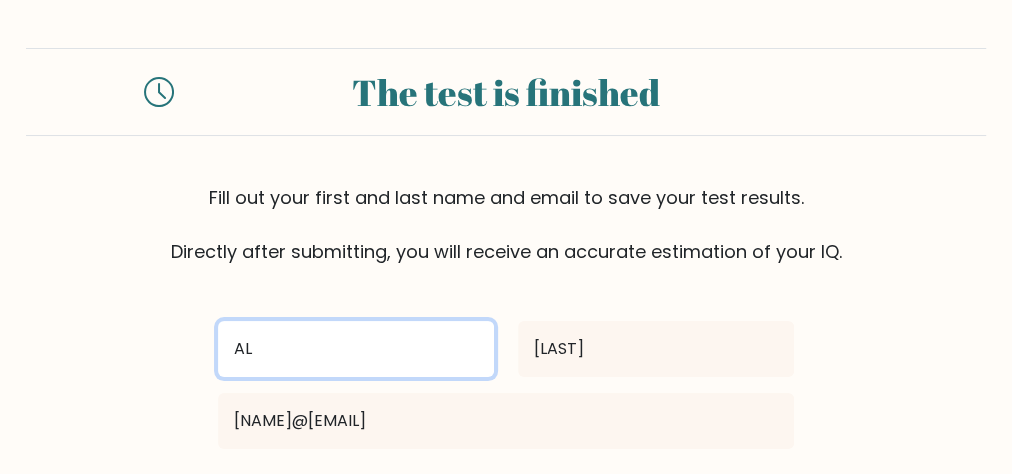 click on "AL" at bounding box center [356, 349] 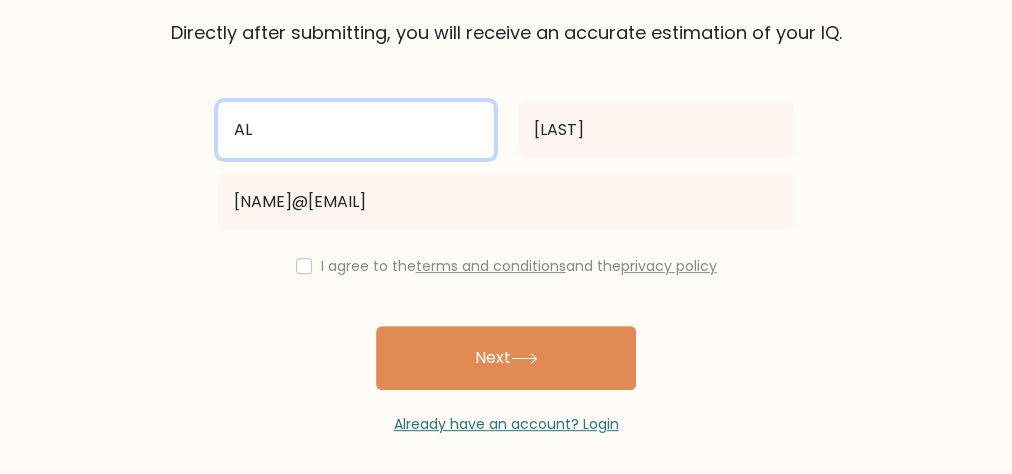 scroll, scrollTop: 225, scrollLeft: 0, axis: vertical 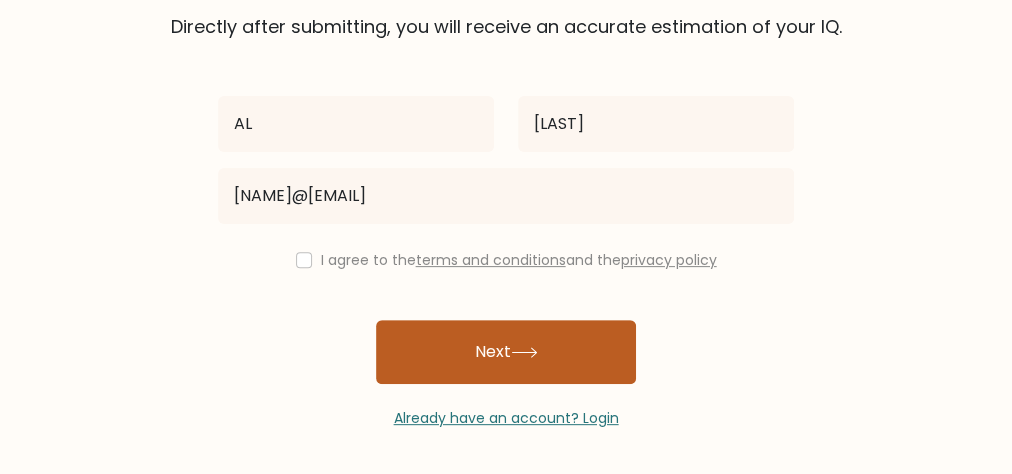 click on "Next" at bounding box center (506, 352) 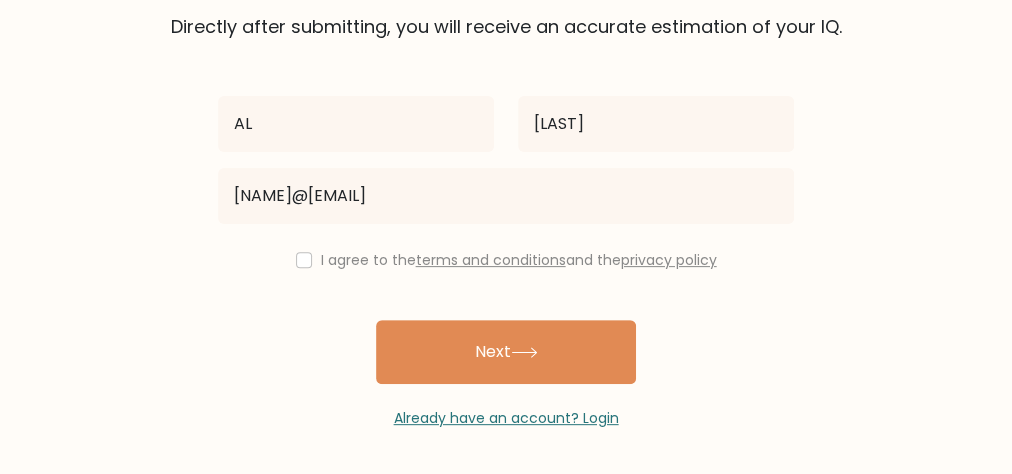 click on "AL
darya
zedgan@yahoo.com
I agree to the  terms and conditions  and the  privacy policy
Next
Already have an account? Login" at bounding box center [506, 234] 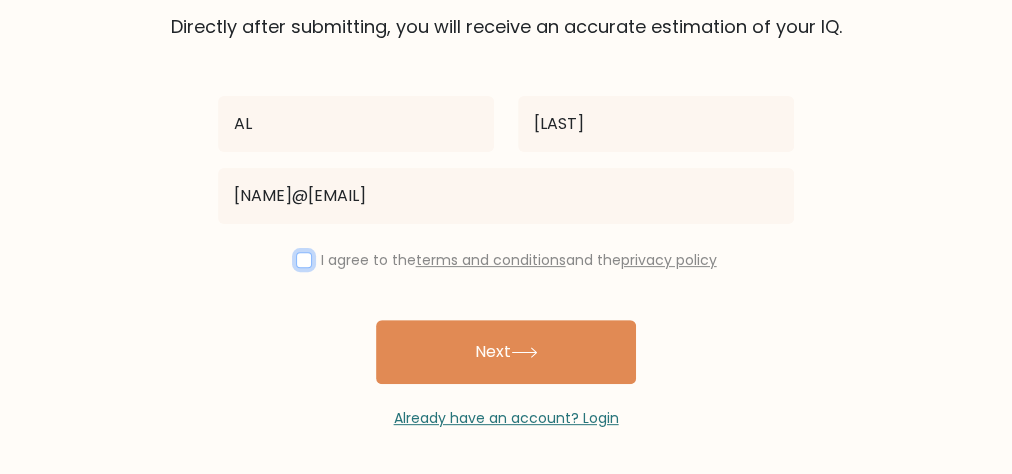 click on "I agree to the  terms and conditions  and the  privacy policy" at bounding box center [506, 260] 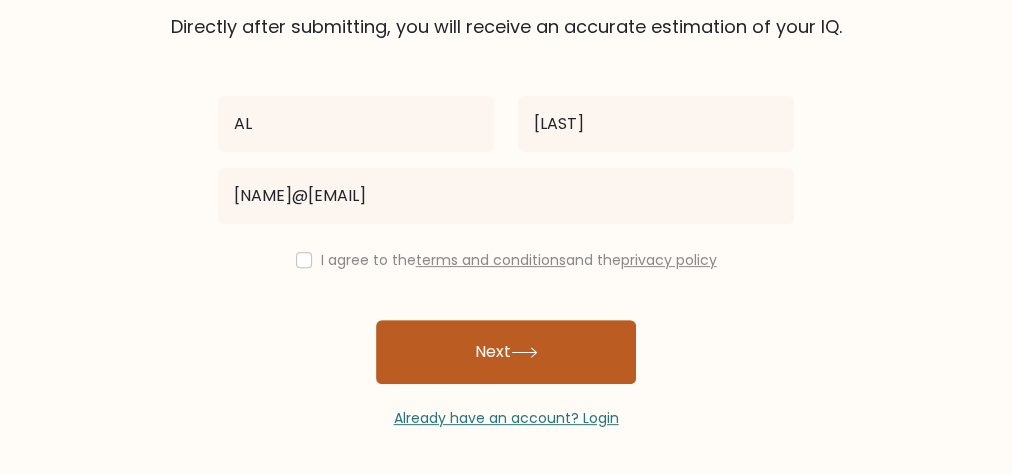 click on "Next" at bounding box center (506, 352) 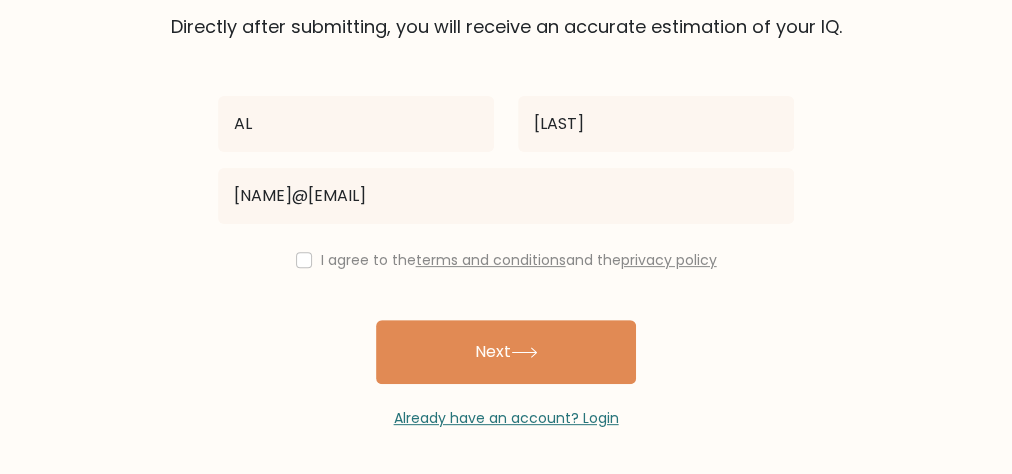 click on "AL
darya
zedgan@yahoo.com
I agree to the  terms and conditions  and the  privacy policy
Next
Already have an account? Login" at bounding box center (506, 234) 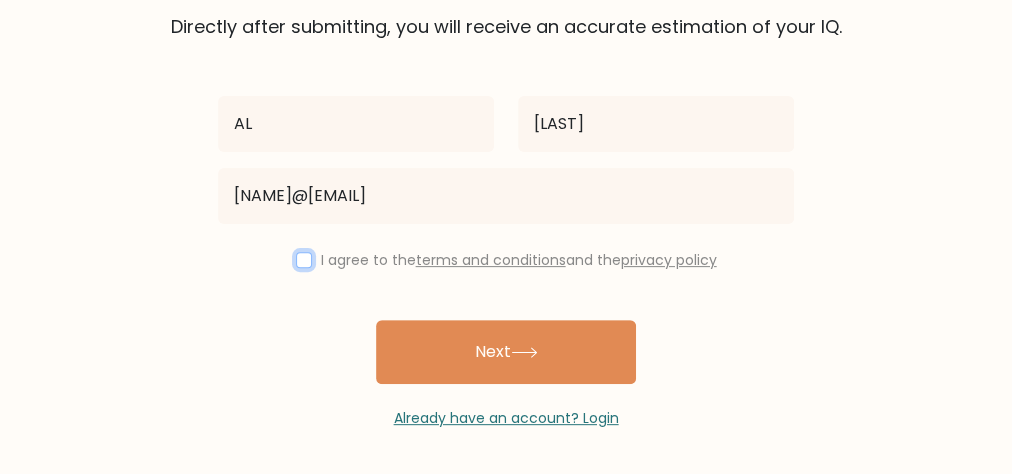 click at bounding box center [304, 260] 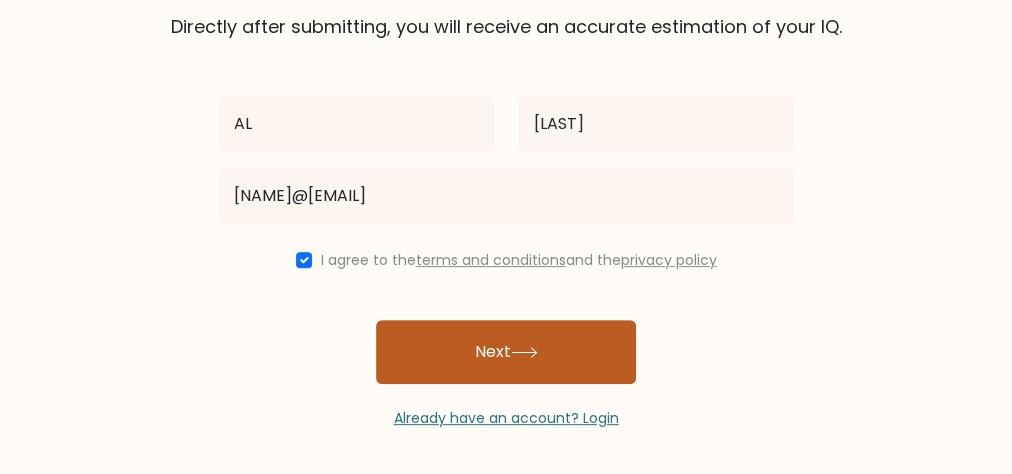 click on "Next" at bounding box center [506, 352] 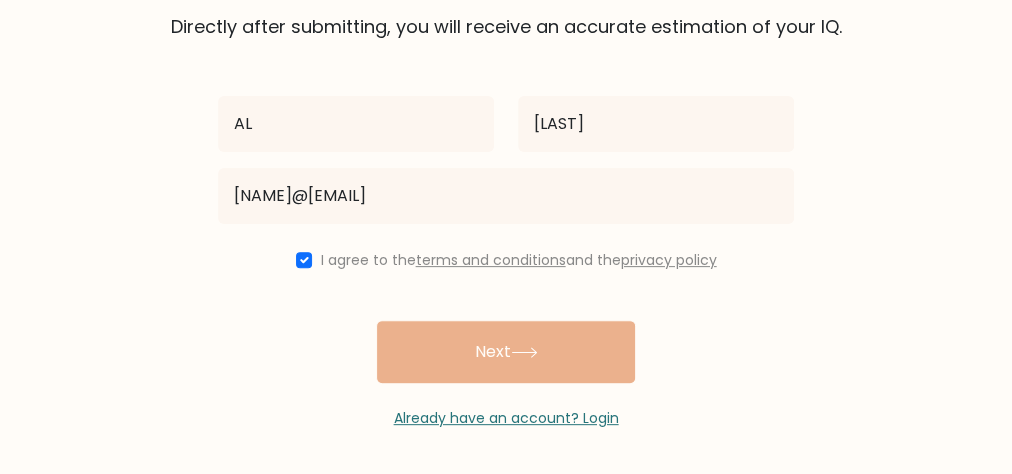 click on "AL
darya
zedgan@yahoo.com
I agree to the  terms and conditions  and the  privacy policy
Next
Already have an account? Login" at bounding box center (506, 234) 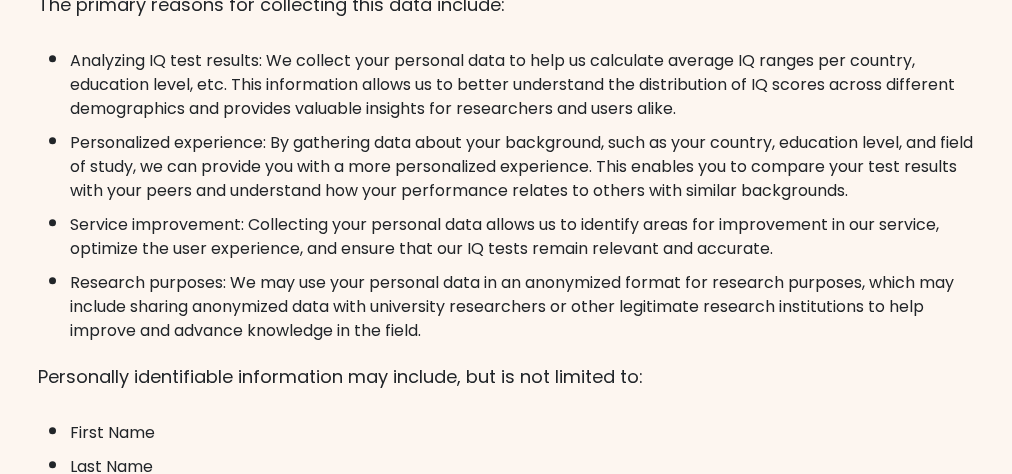 scroll, scrollTop: 0, scrollLeft: 0, axis: both 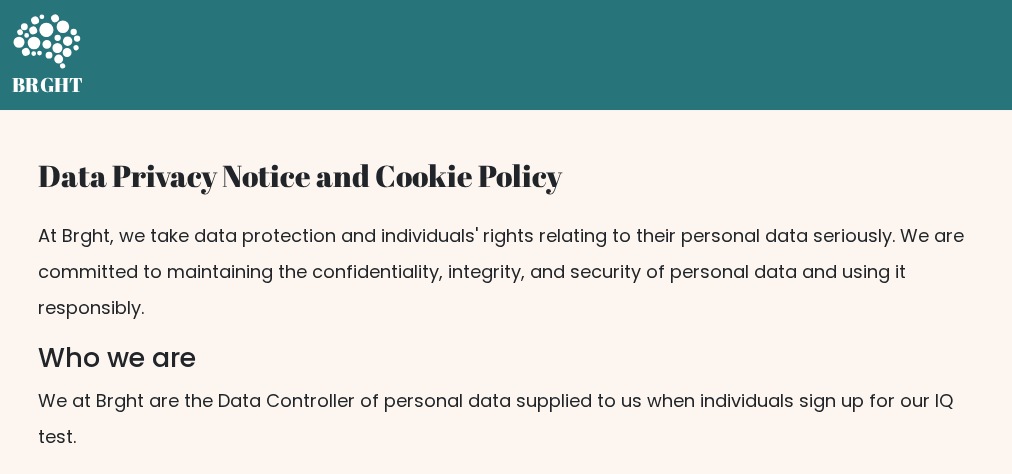 click 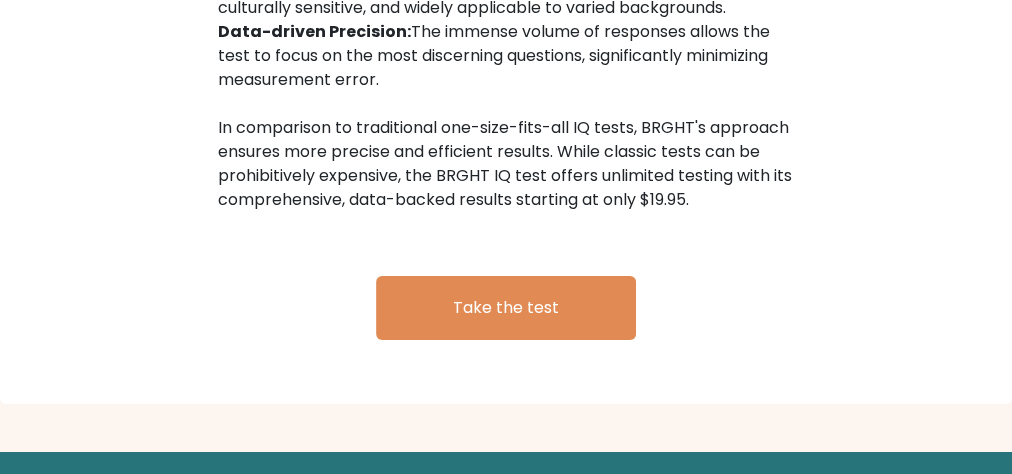 scroll, scrollTop: 3470, scrollLeft: 0, axis: vertical 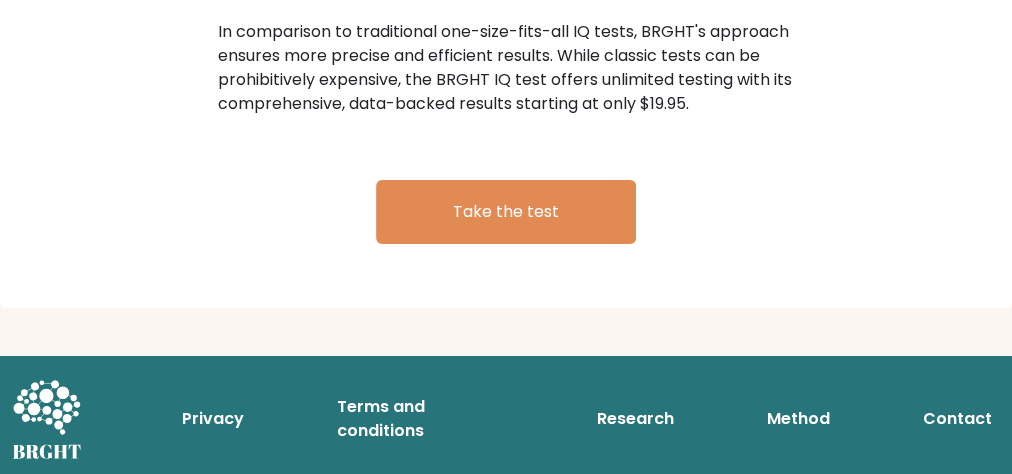 click on "Research" at bounding box center [635, 419] 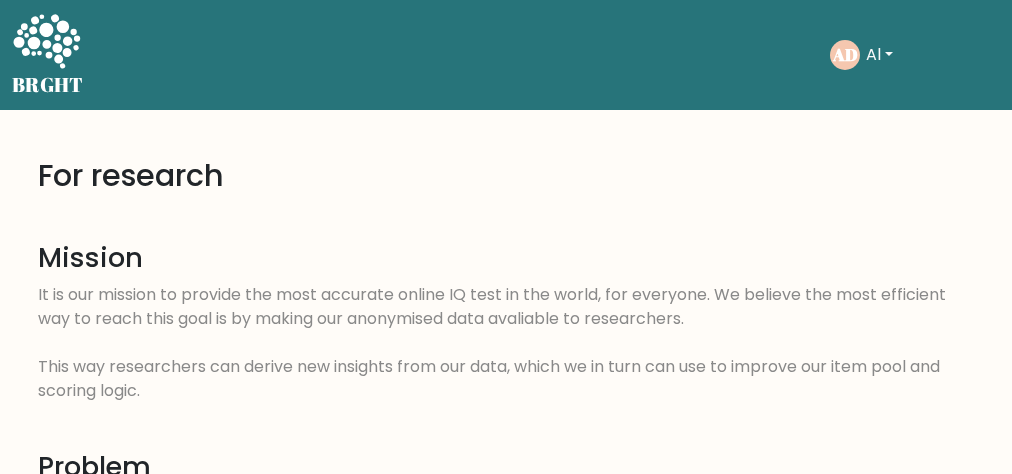 scroll, scrollTop: 0, scrollLeft: 0, axis: both 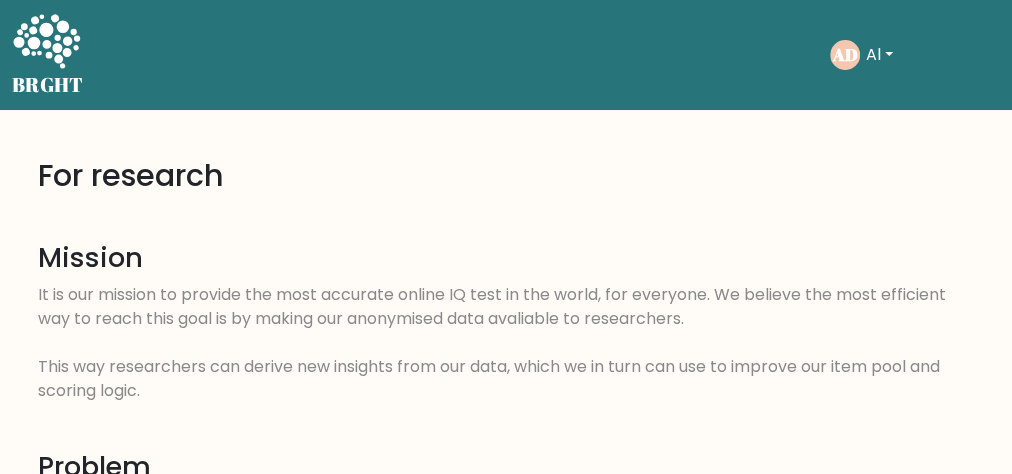 click on "Al" at bounding box center [879, 55] 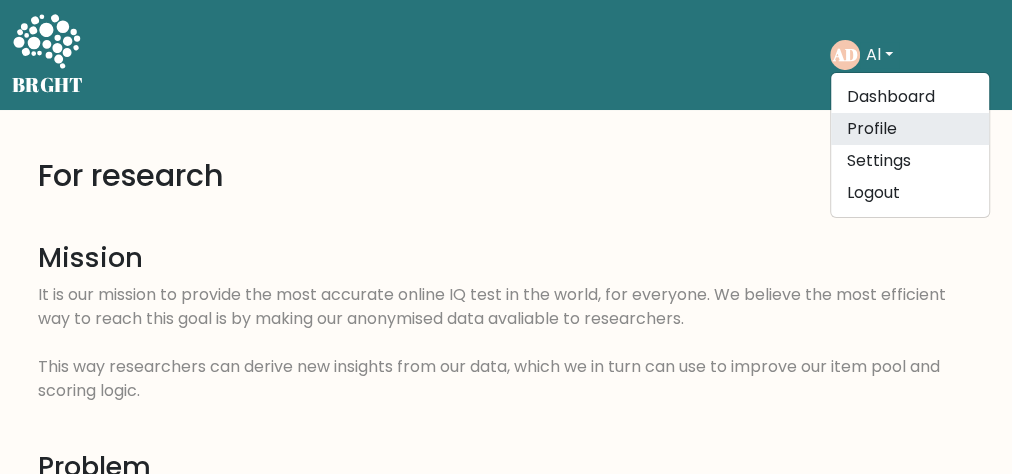 click on "Profile" at bounding box center (910, 129) 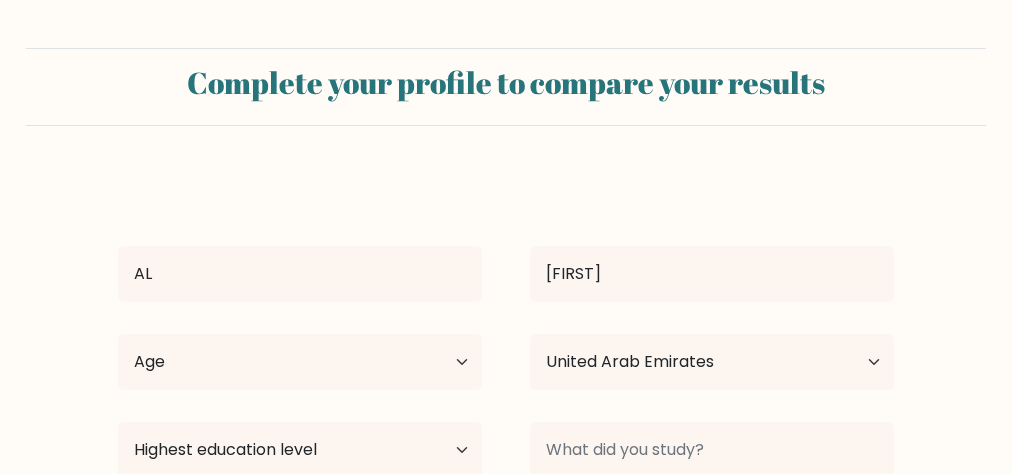 select on "AE" 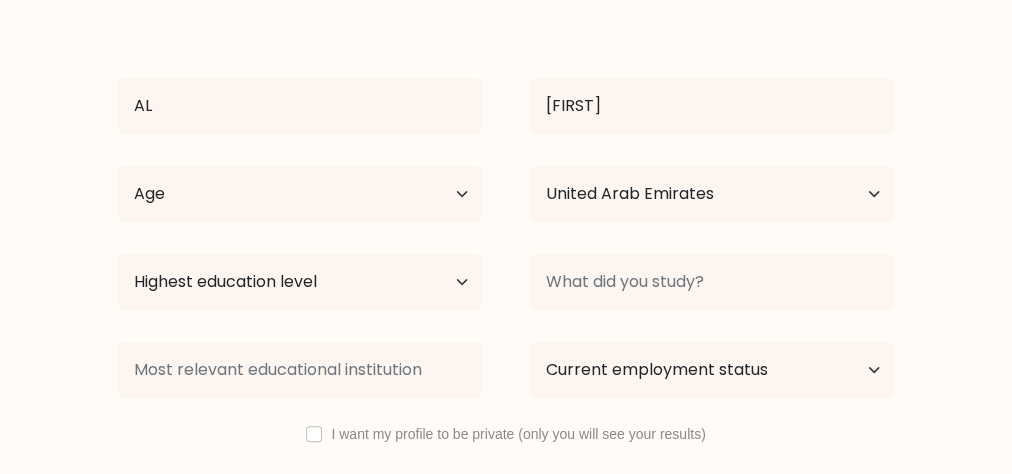 scroll, scrollTop: 186, scrollLeft: 0, axis: vertical 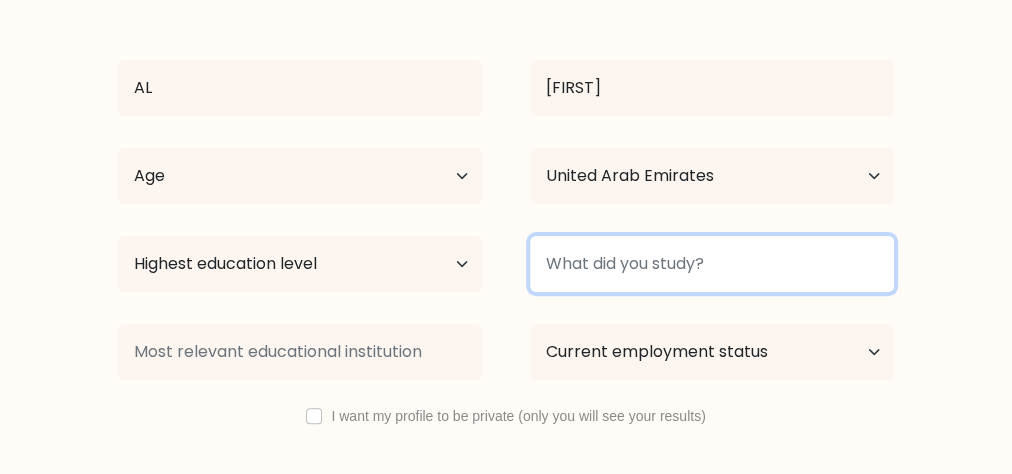 click at bounding box center [712, 264] 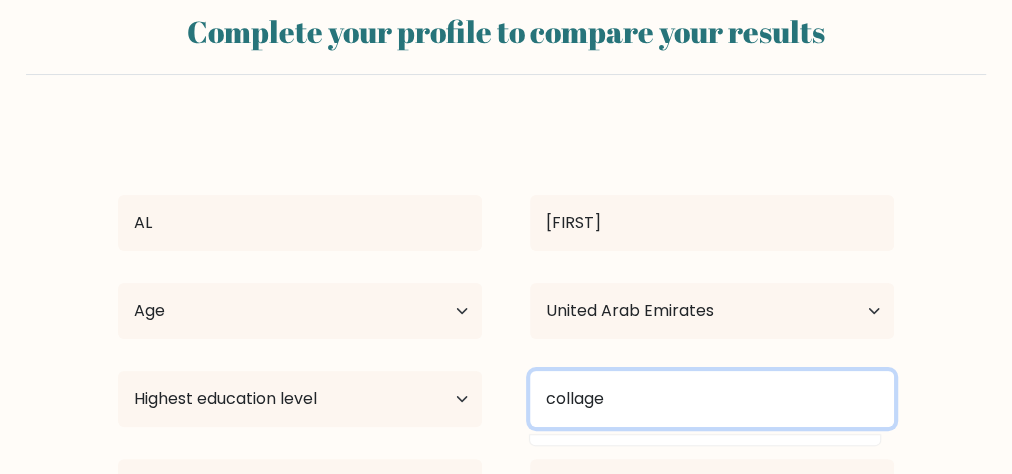 scroll, scrollTop: 0, scrollLeft: 0, axis: both 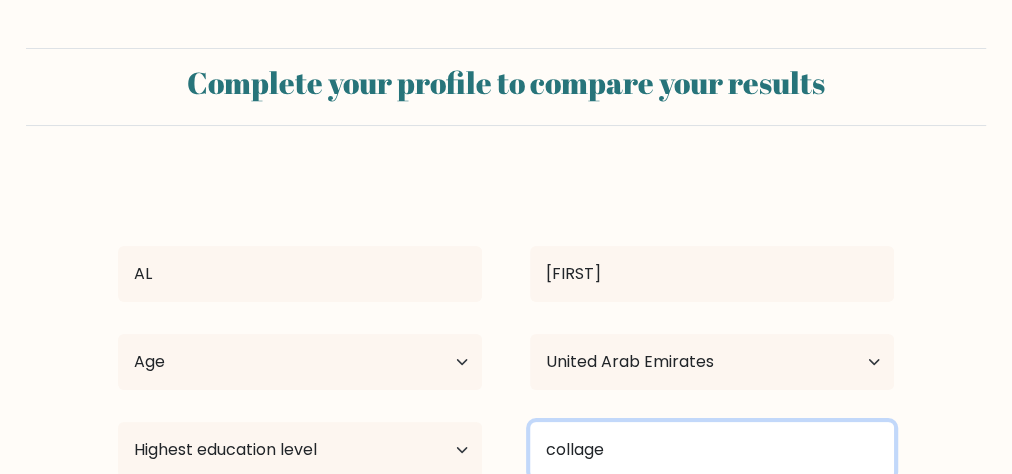 type on "collage" 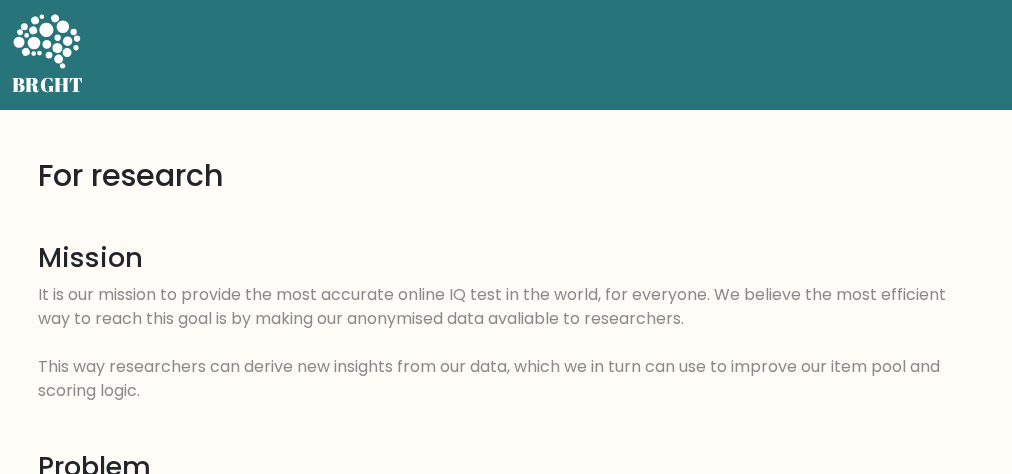 scroll, scrollTop: 0, scrollLeft: 0, axis: both 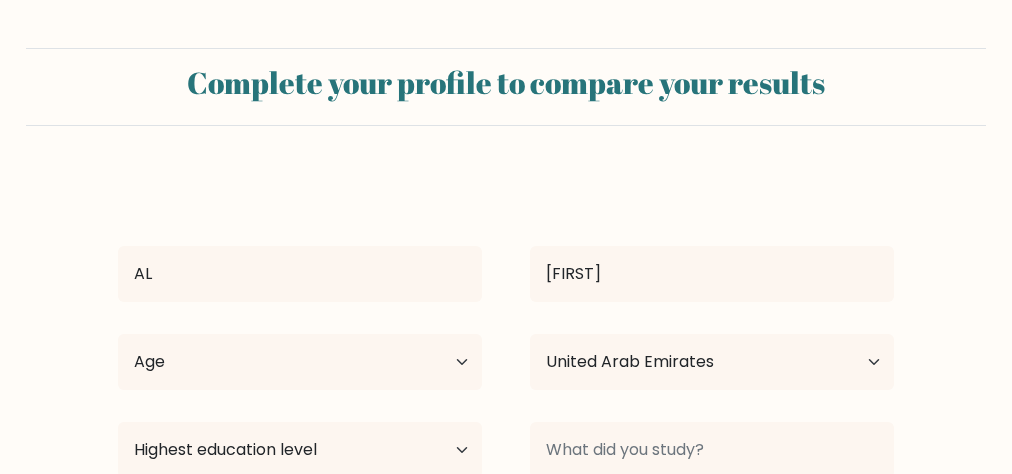 select on "AE" 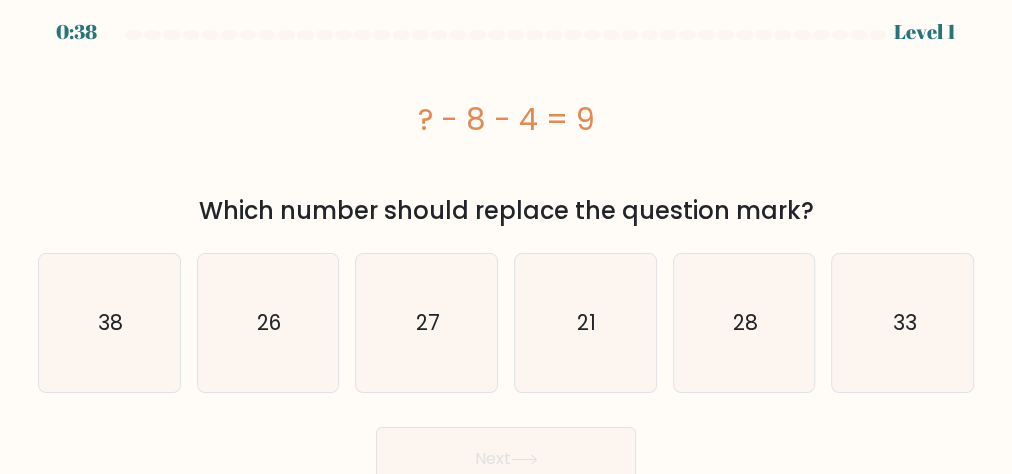 scroll, scrollTop: 0, scrollLeft: 0, axis: both 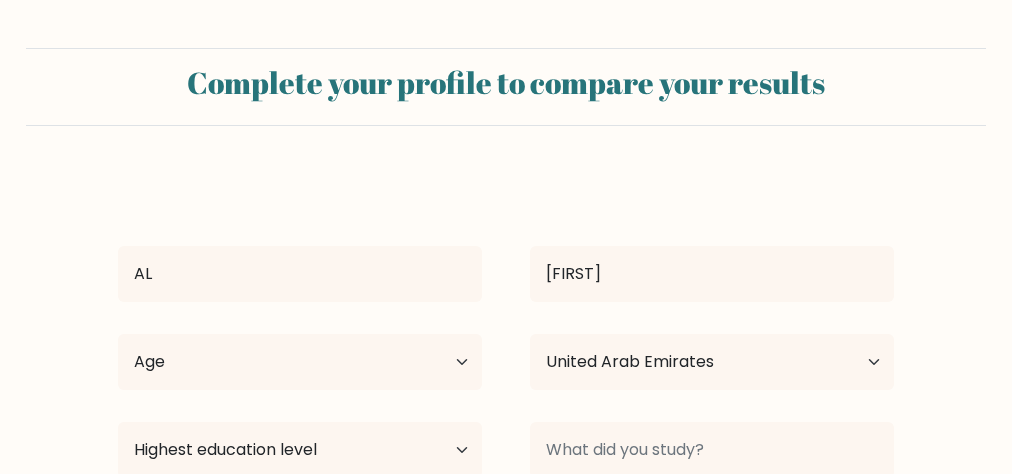 select on "AE" 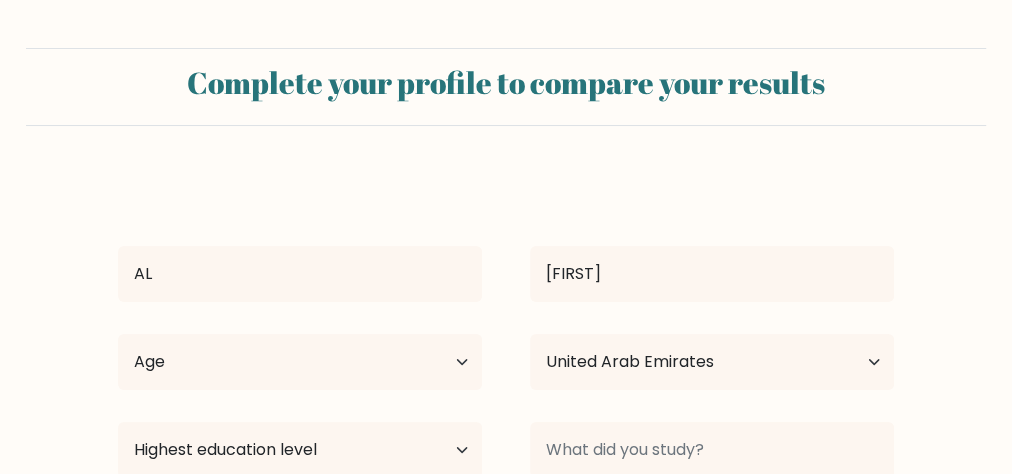scroll, scrollTop: 283, scrollLeft: 0, axis: vertical 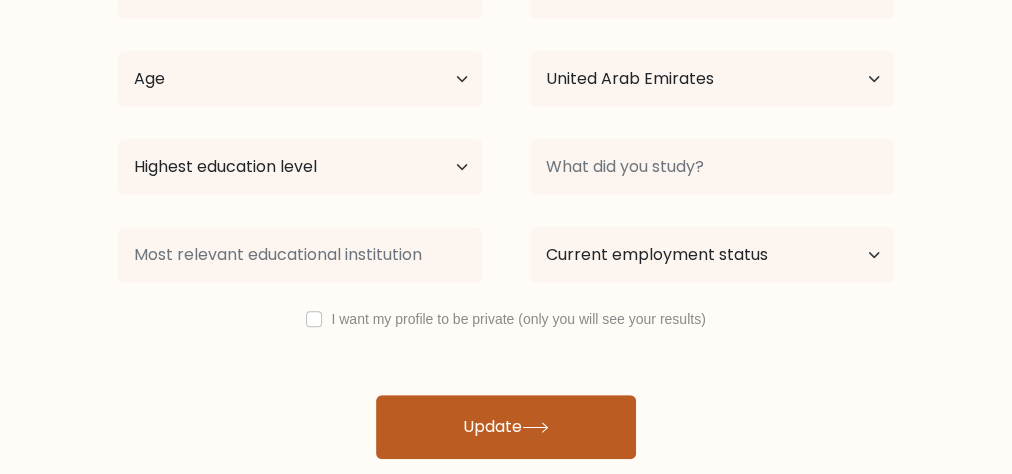 click on "Update" at bounding box center (506, 427) 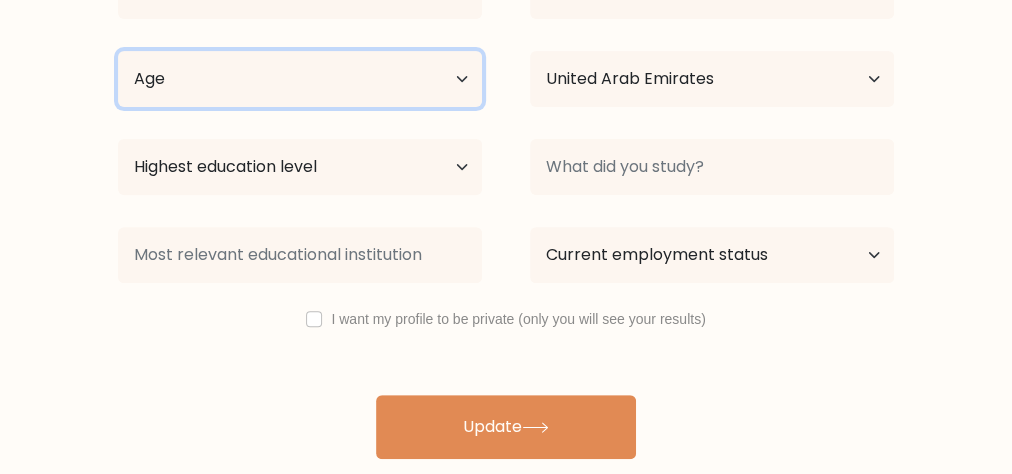 click on "Age
Under 18 years old
18-24 years old
25-34 years old
35-44 years old
45-54 years old
55-64 years old
65 years old and above" at bounding box center (300, 79) 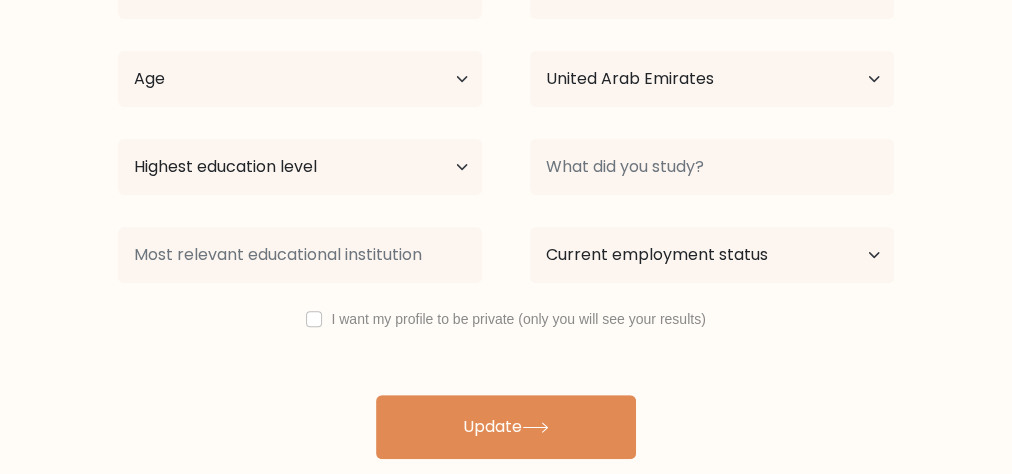 drag, startPoint x: 0, startPoint y: 167, endPoint x: 184, endPoint y: 265, distance: 208.47063 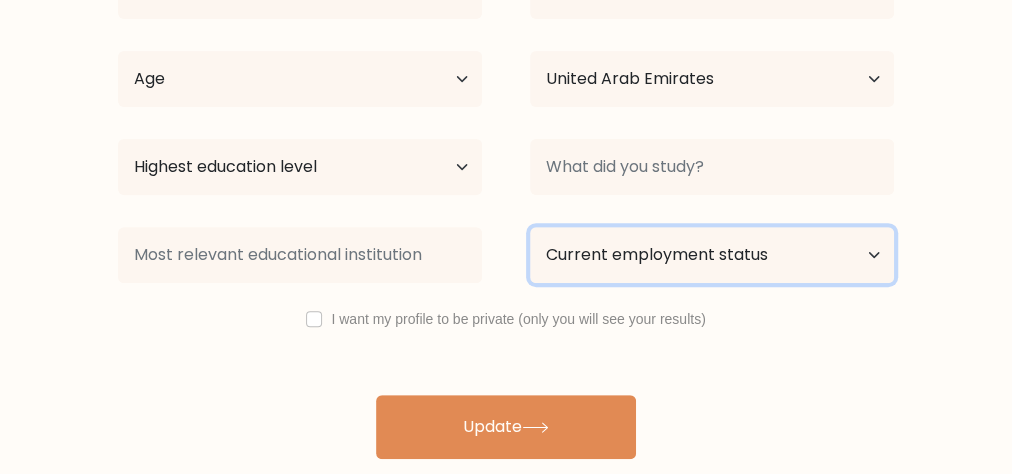 click on "Current employment status
Employed
Student
Retired
Other / prefer not to answer" at bounding box center (712, 255) 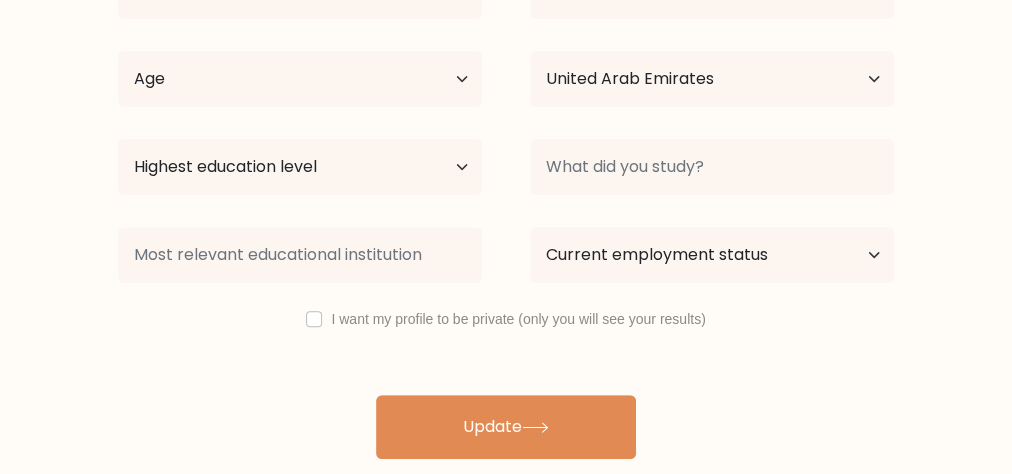 drag, startPoint x: 817, startPoint y: 455, endPoint x: 796, endPoint y: 406, distance: 53.310413 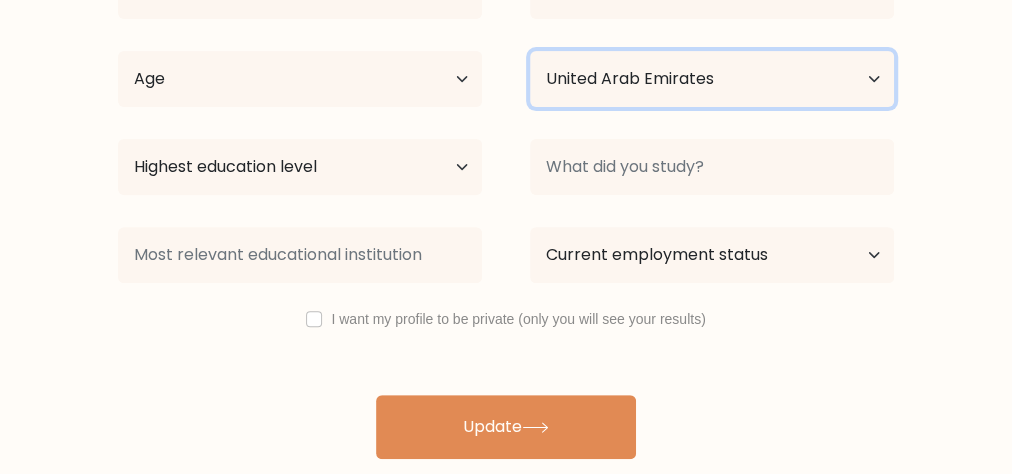 click on "Country
Afghanistan
Albania
Algeria
American Samoa
Andorra
Angola
Anguilla
Antarctica
Antigua and Barbuda
Argentina
Armenia
Aruba
Australia
Austria
Azerbaijan
Bahamas
Bahrain
Bangladesh
Barbados
Belarus
Belgium
Belize
Benin
Bermuda
Bhutan
Bolivia
Bonaire, Sint Eustatius and Saba
Bosnia and Herzegovina
Botswana
Bouvet Island
Brazil
British Indian Ocean Territory
Brunei
Bulgaria
Burkina Faso
Burundi
Cabo Verde
Cambodia
Cameroon
Canada
Cayman Islands
Central African Republic
Chad
Chile
China
Christmas Island
Cocos (Keeling) Islands
Colombia
Comoros
Congo
Congo (the Democratic Republic of the)
Cook Islands
Costa Rica
Côte d'Ivoire
Croatia
Cuba" at bounding box center (712, 79) 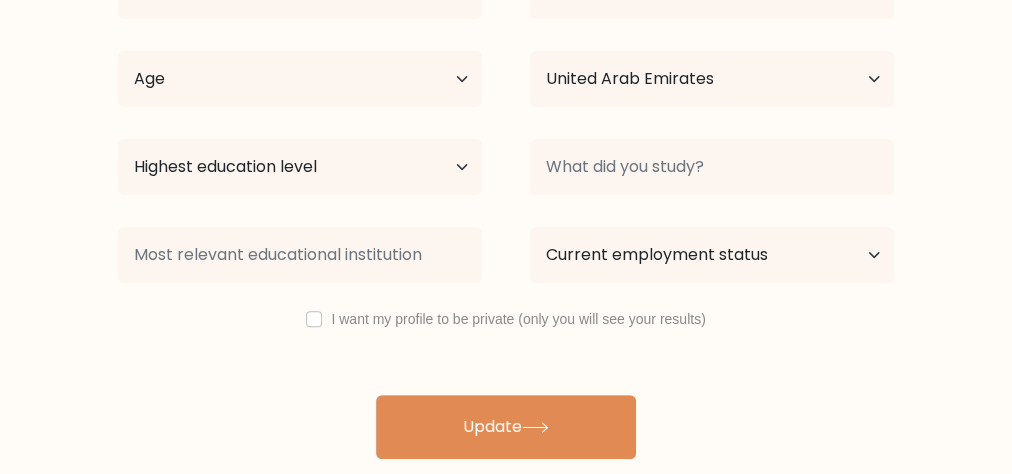 click on "AL
darya
Age
Under 18 years old
18-24 years old
25-34 years old
35-44 years old
45-54 years old
55-64 years old
65 years old and above
Country
Afghanistan
Albania
Algeria
American Samoa
Andorra
Angola
Anguilla
Antarctica
Antigua and Barbuda
Argentina
Armenia
Aruba
Australia
Austria
Azerbaijan
Bahamas
Bahrain
Bangladesh
Barbados
Belarus
Belgium
Belize
Benin
Bermuda
Bhutan
Bolivia" at bounding box center (506, 175) 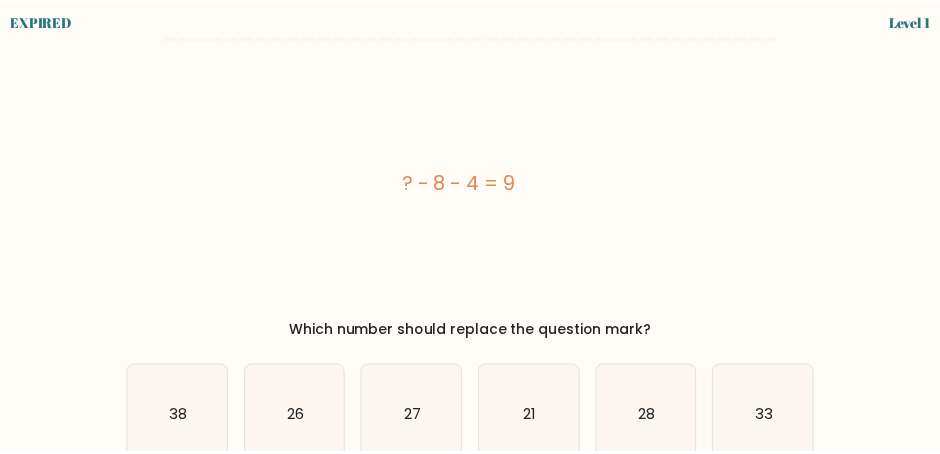 scroll, scrollTop: 0, scrollLeft: 0, axis: both 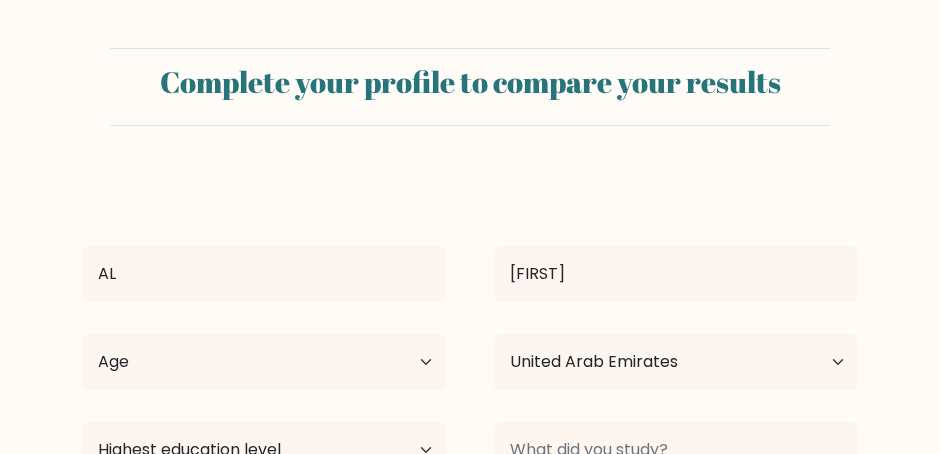 select on "AE" 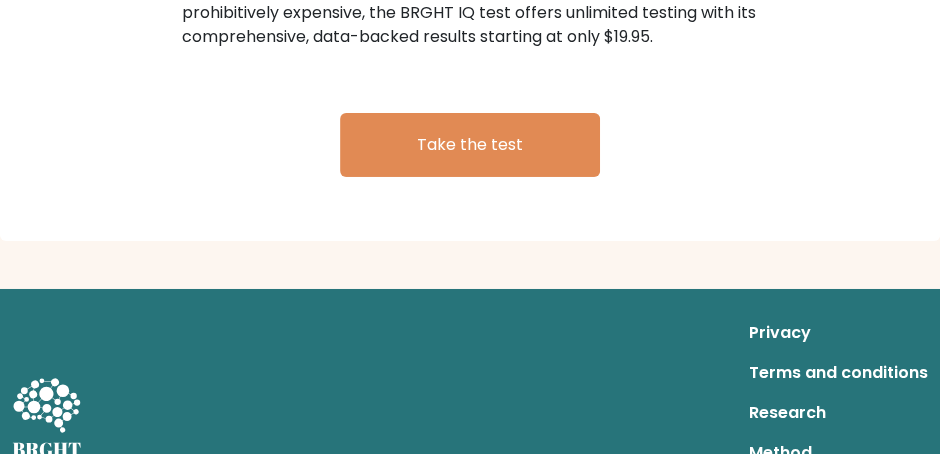 scroll, scrollTop: 3236, scrollLeft: 0, axis: vertical 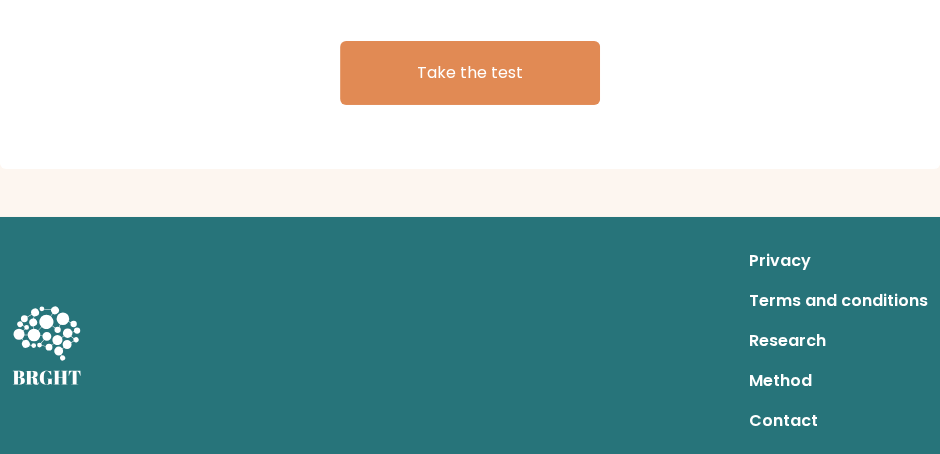 click on "Contact" at bounding box center (838, 421) 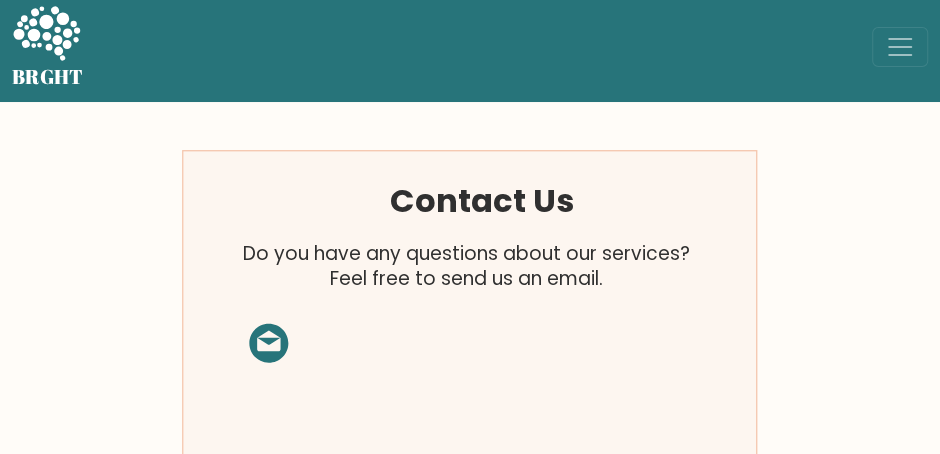 scroll, scrollTop: 0, scrollLeft: 0, axis: both 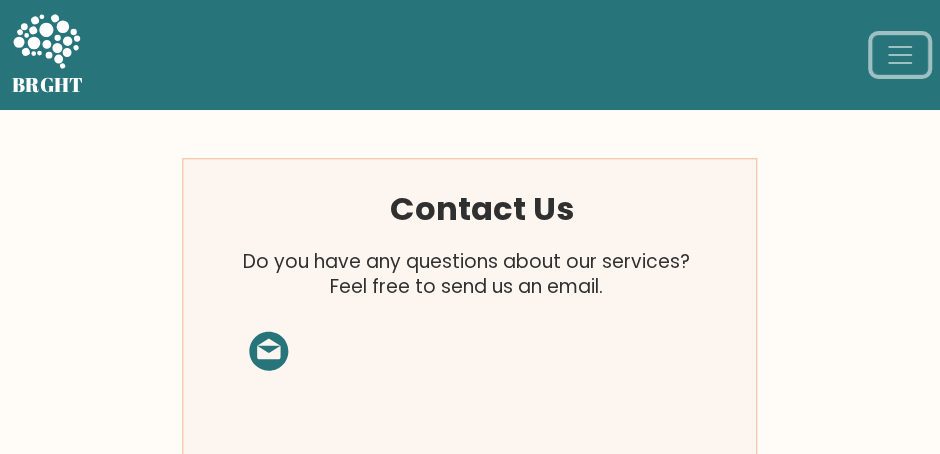 click at bounding box center [900, 55] 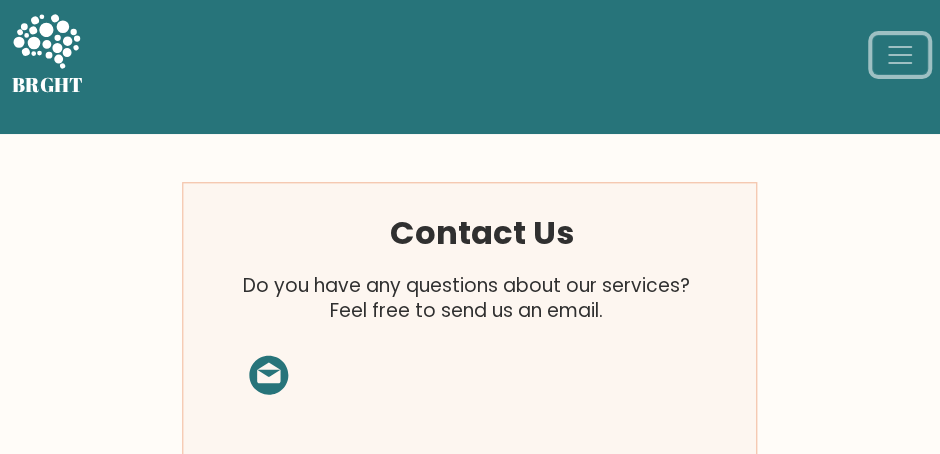 click at bounding box center (900, 55) 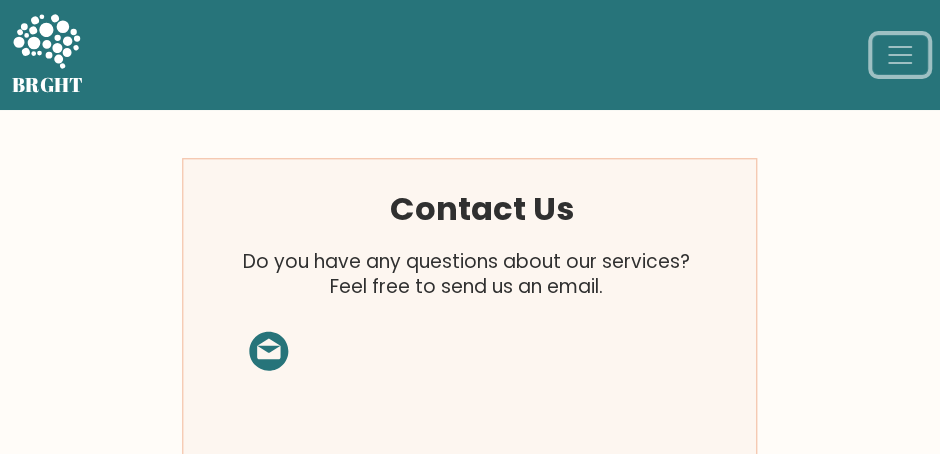 click at bounding box center [900, 55] 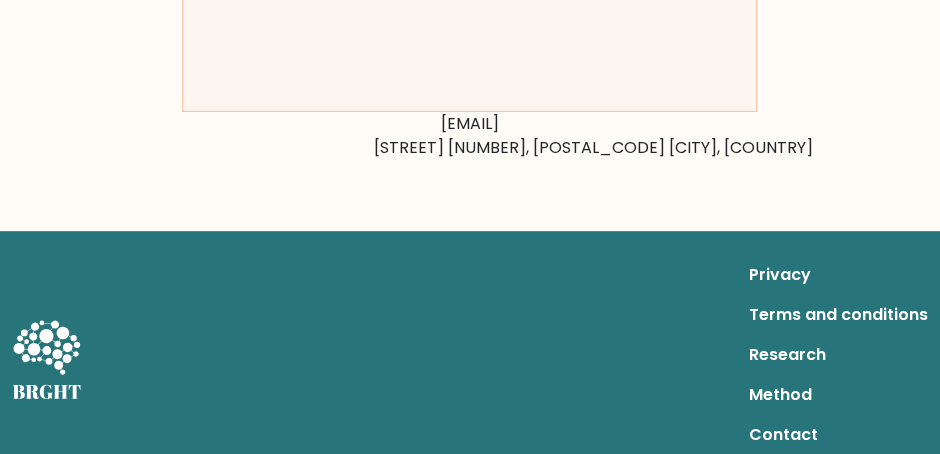 scroll, scrollTop: 419, scrollLeft: 0, axis: vertical 